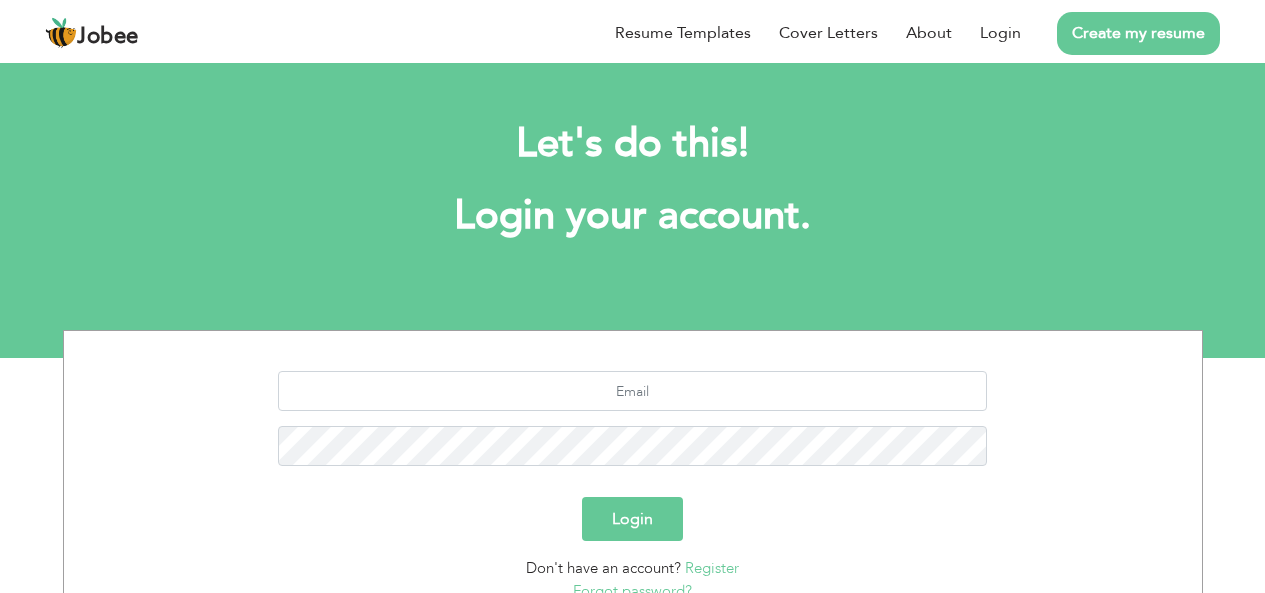 scroll, scrollTop: 0, scrollLeft: 0, axis: both 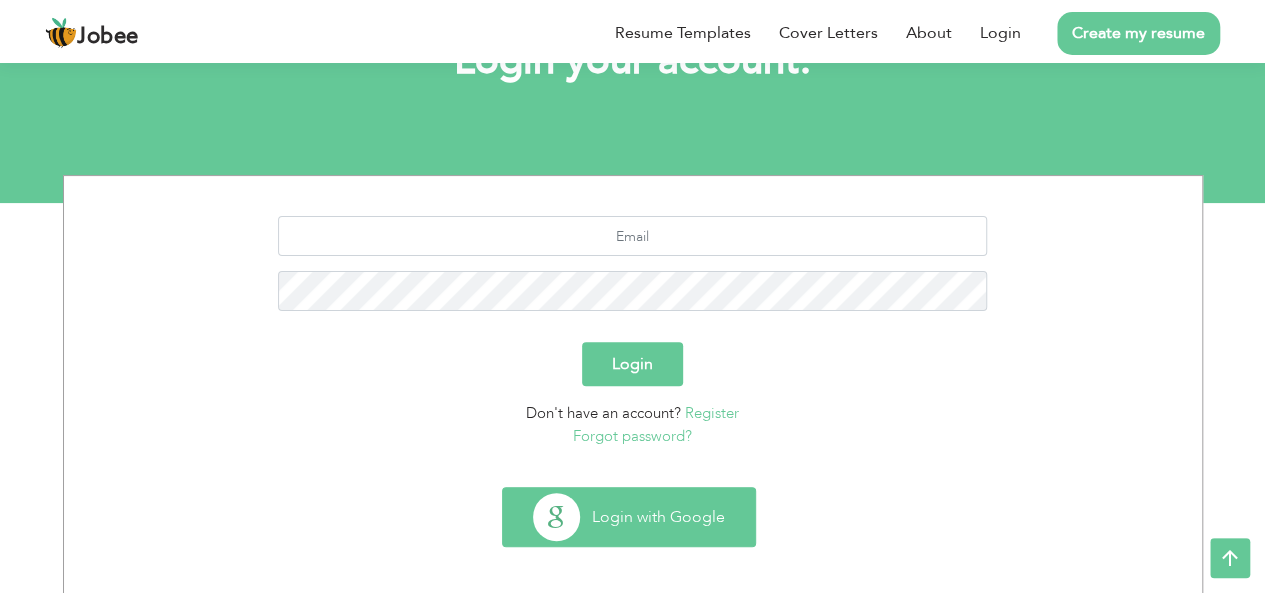 click on "Login with Google" at bounding box center [629, 517] 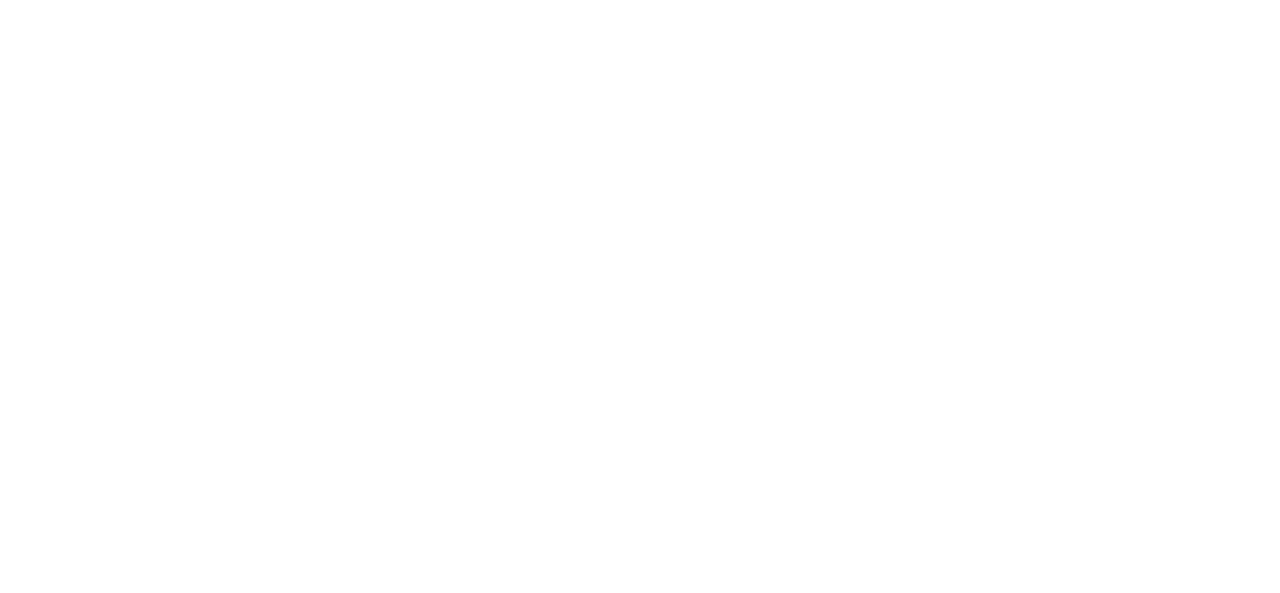 scroll, scrollTop: 0, scrollLeft: 0, axis: both 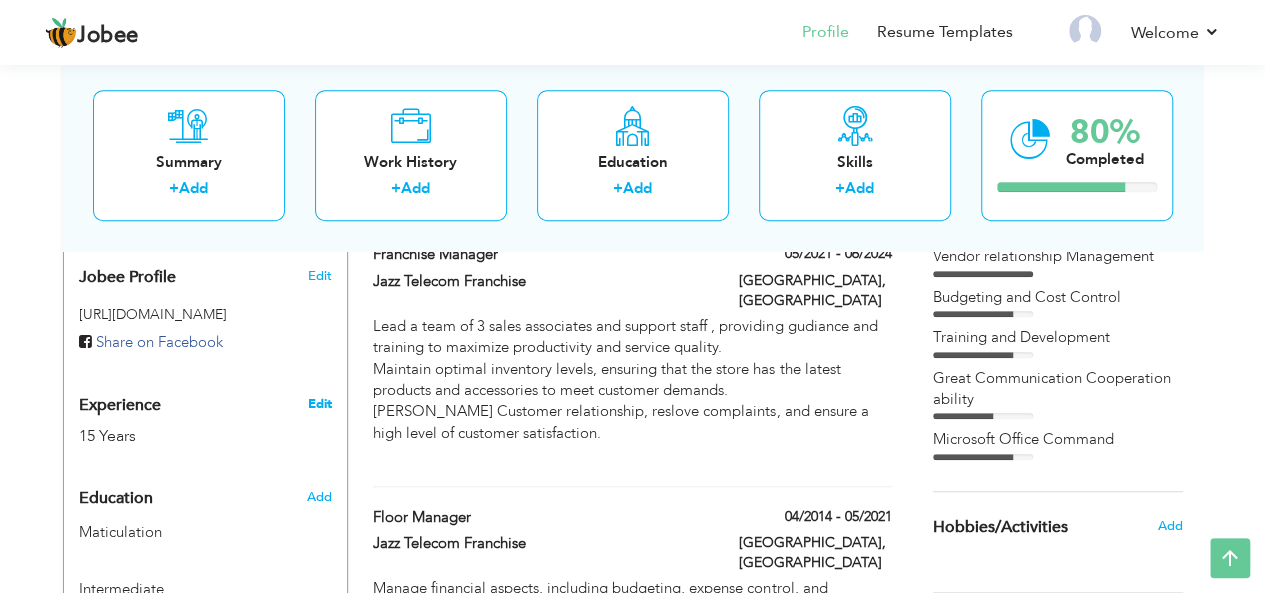 click on "Edit" at bounding box center [319, 404] 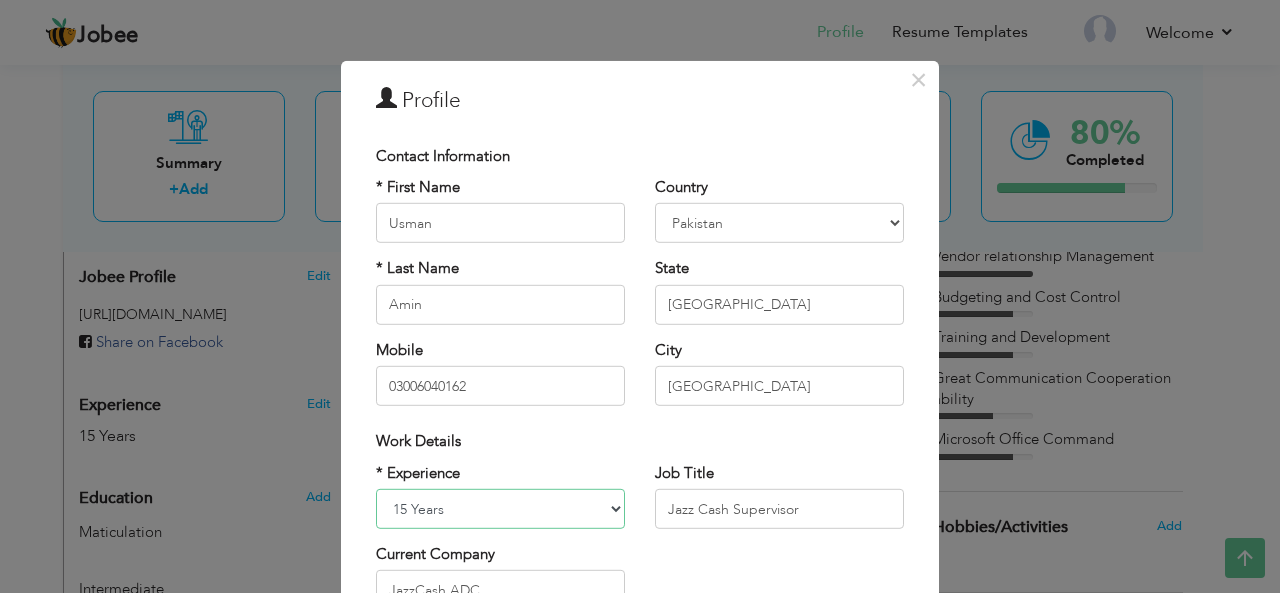 click on "Entry Level Less than 1 Year 1 Year 2 Years 3 Years 4 Years 5 Years 6 Years 7 Years 8 Years 9 Years 10 Years 11 Years 12 Years 13 Years 14 Years 15 Years 16 Years 17 Years 18 Years 19 Years 20 Years 21 Years 22 Years 23 Years 24 Years 25 Years 26 Years 27 Years 28 Years 29 Years 30 Years 31 Years 32 Years 33 Years 34 Years 35 Years More than 35 Years" at bounding box center [500, 509] 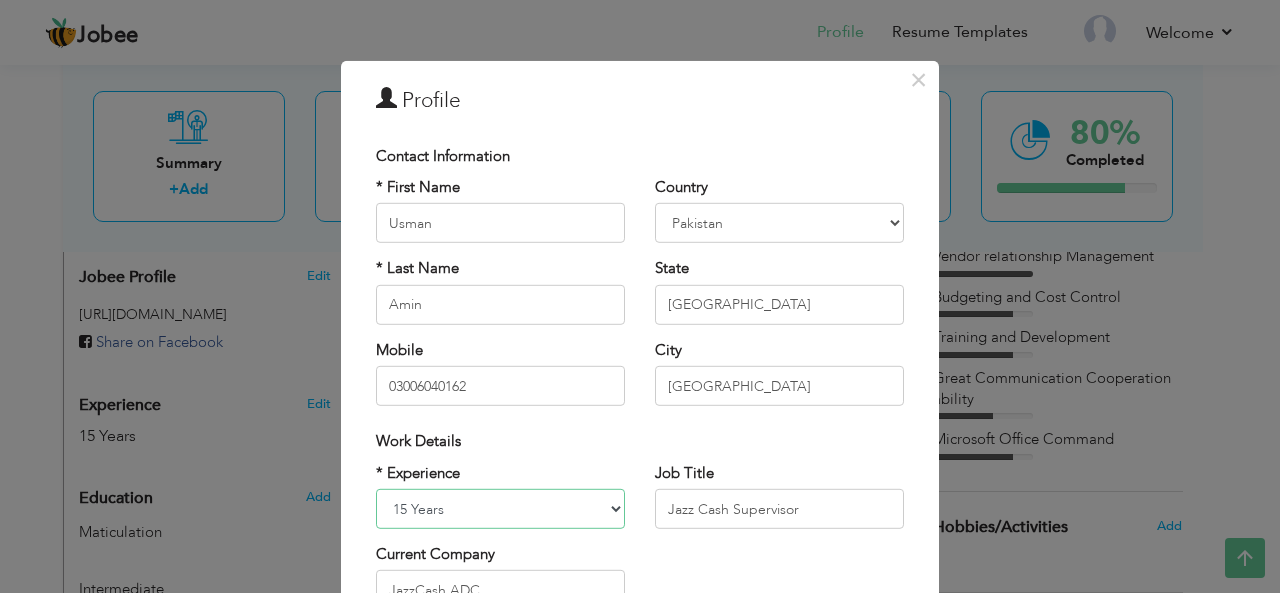 select on "number:16" 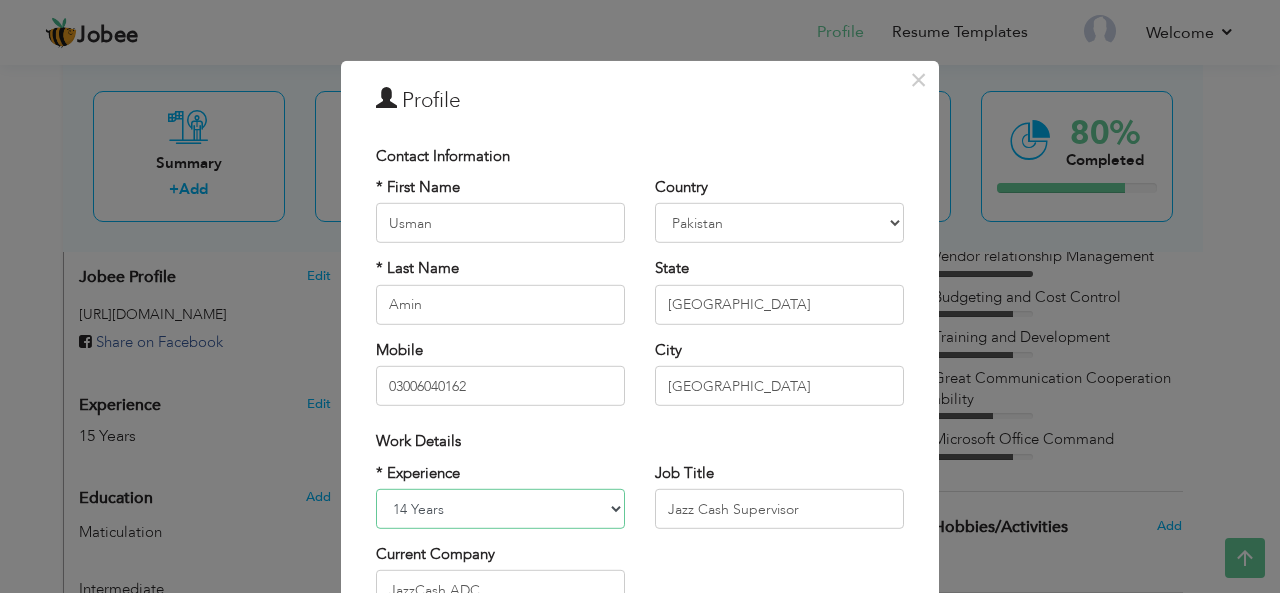 click on "Entry Level Less than 1 Year 1 Year 2 Years 3 Years 4 Years 5 Years 6 Years 7 Years 8 Years 9 Years 10 Years 11 Years 12 Years 13 Years 14 Years 15 Years 16 Years 17 Years 18 Years 19 Years 20 Years 21 Years 22 Years 23 Years 24 Years 25 Years 26 Years 27 Years 28 Years 29 Years 30 Years 31 Years 32 Years 33 Years 34 Years 35 Years More than 35 Years" at bounding box center [500, 509] 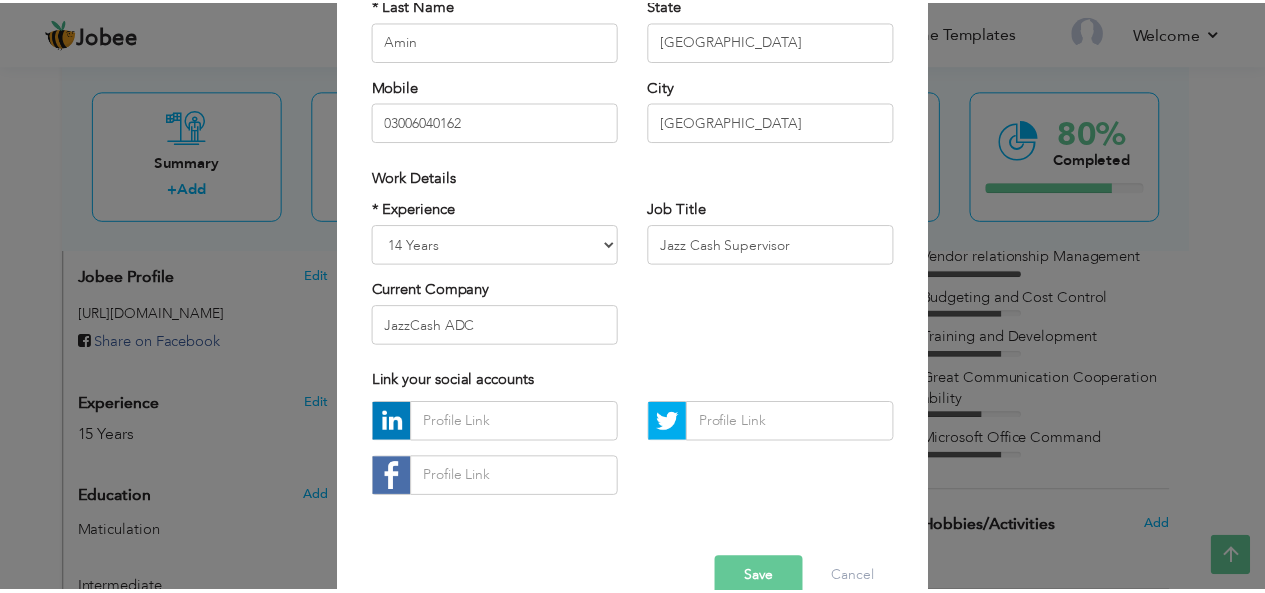 scroll, scrollTop: 304, scrollLeft: 0, axis: vertical 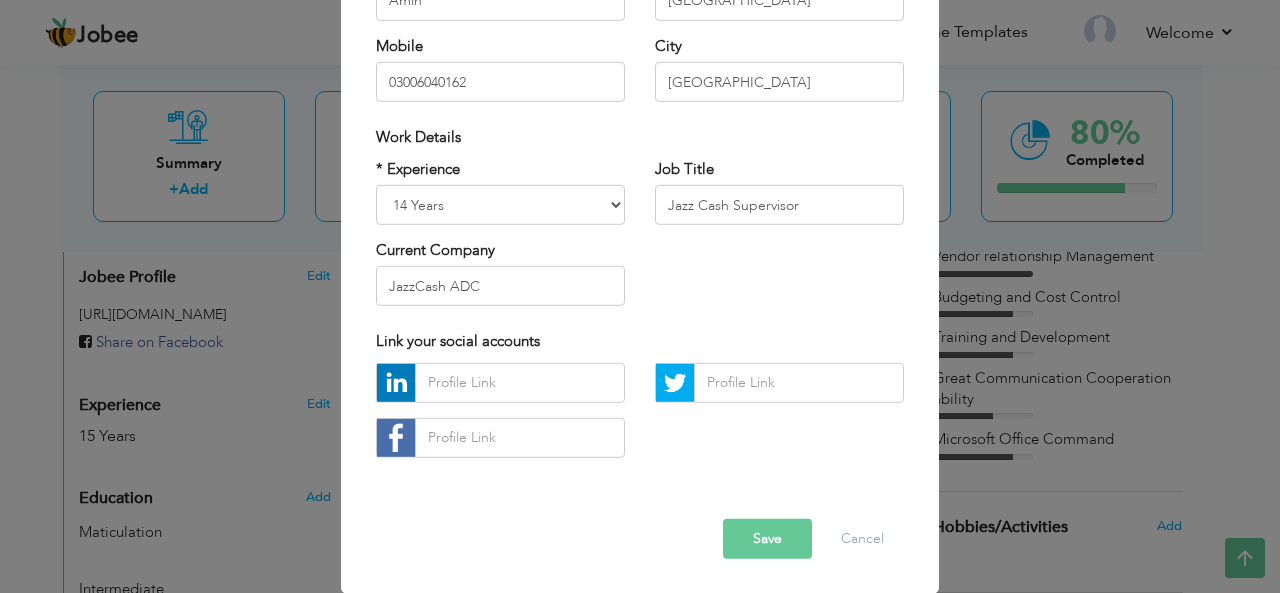 click on "Save" at bounding box center [767, 539] 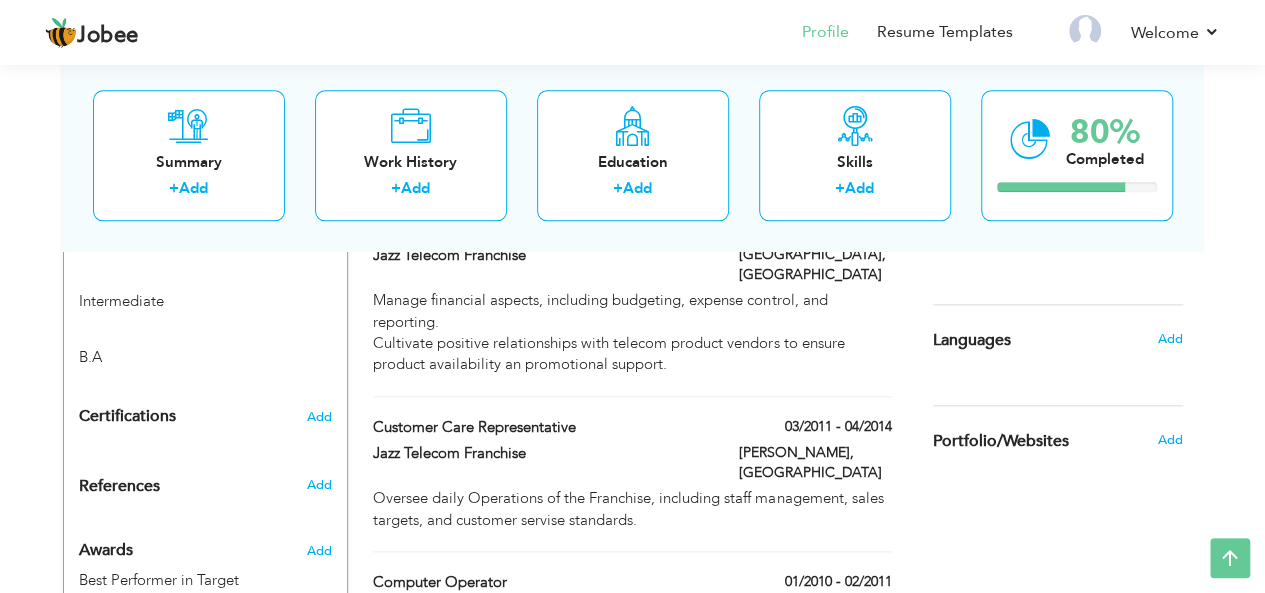 scroll, scrollTop: 948, scrollLeft: 0, axis: vertical 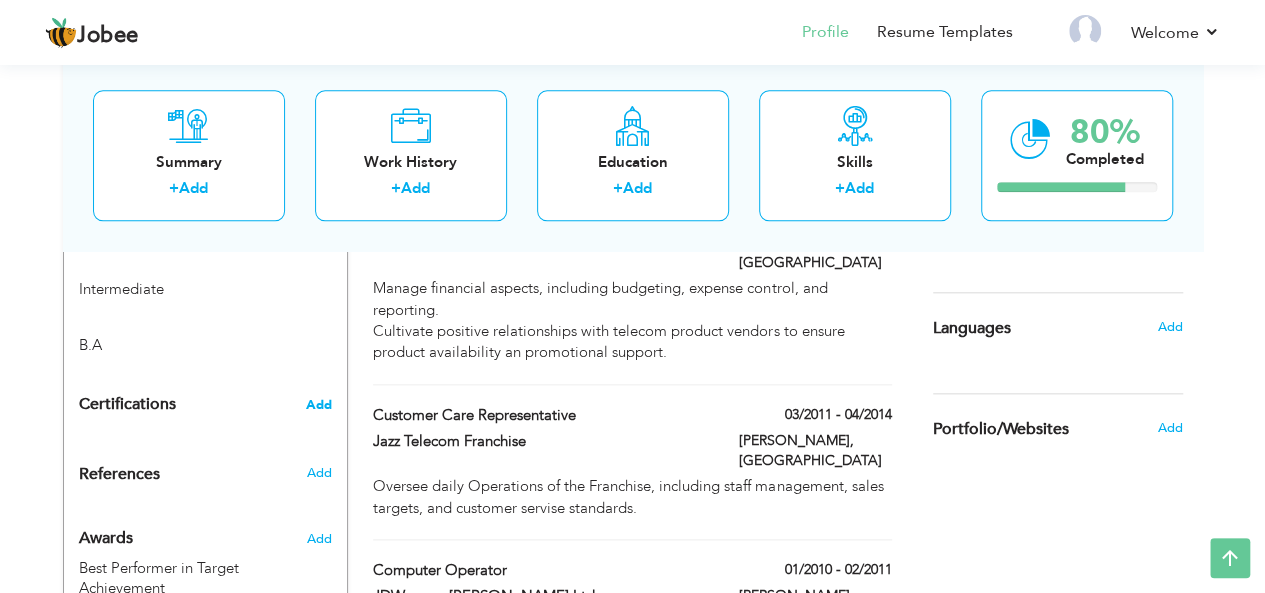 click on "Add" at bounding box center [319, 405] 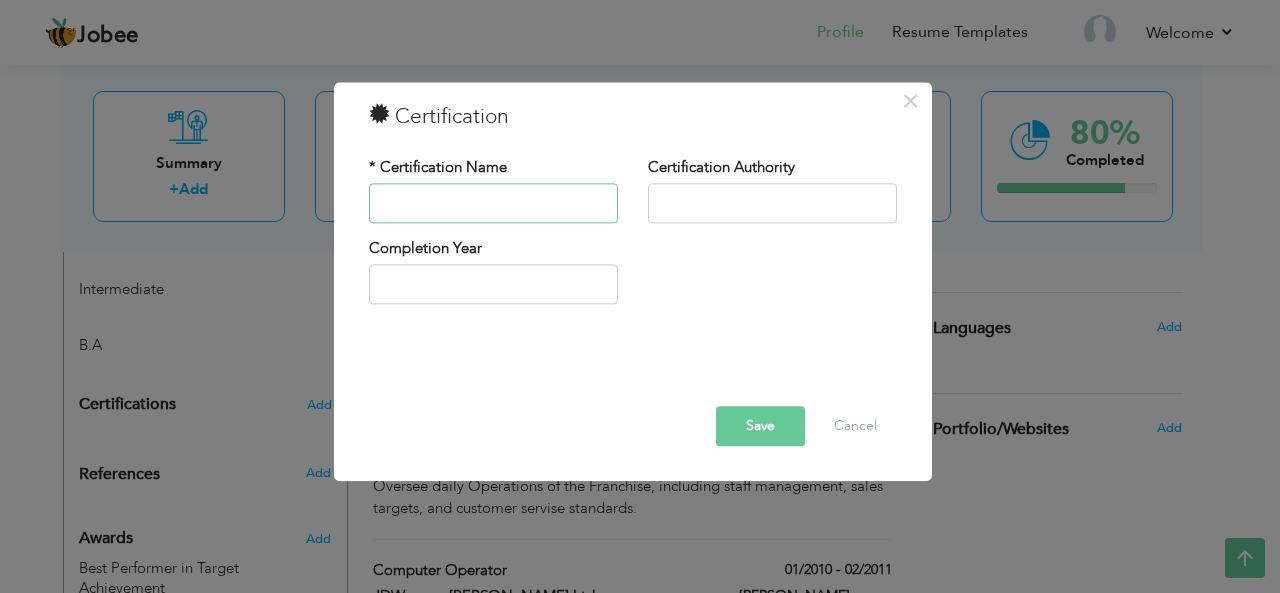click at bounding box center (493, 203) 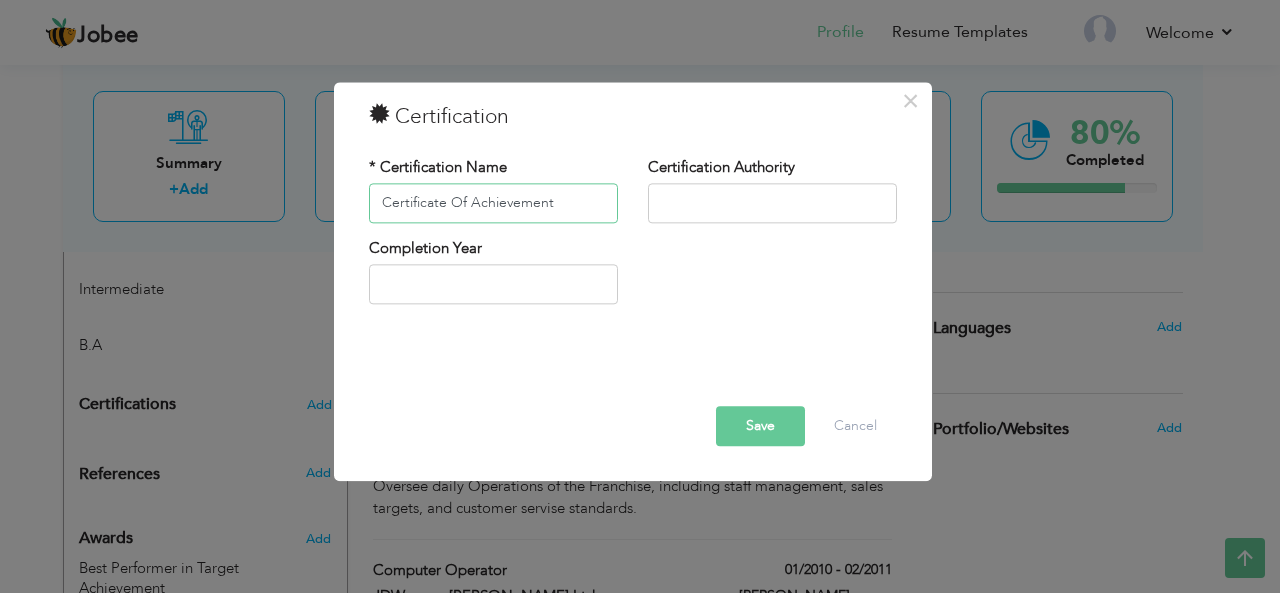 type on "Certificate Of Achievement" 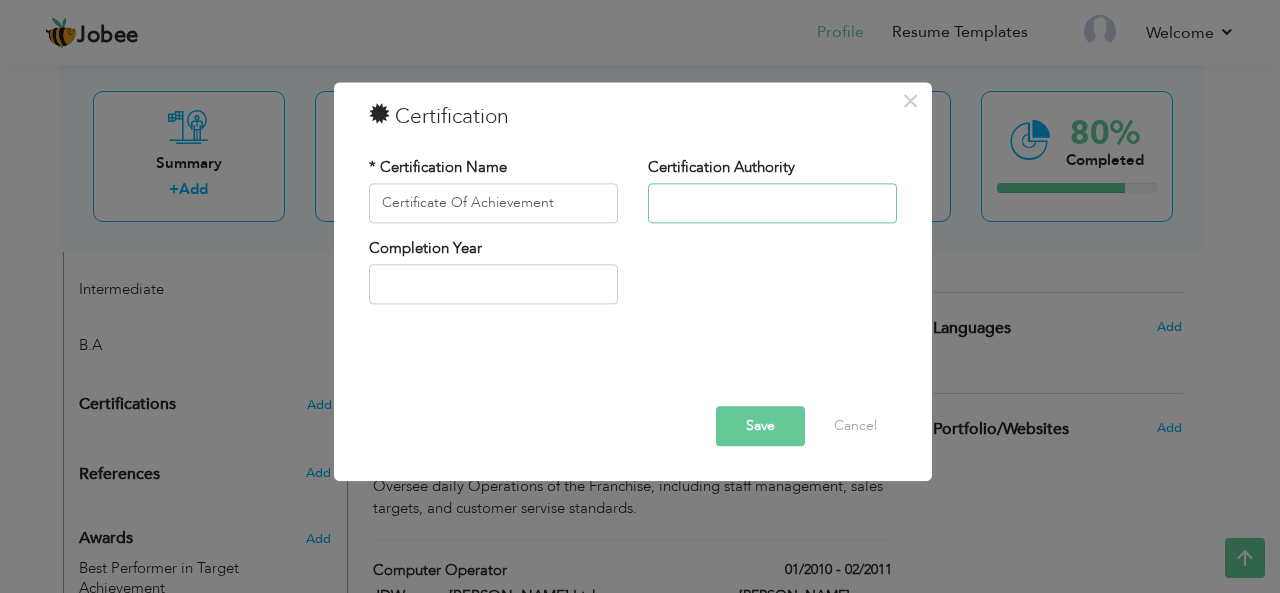 click at bounding box center [772, 203] 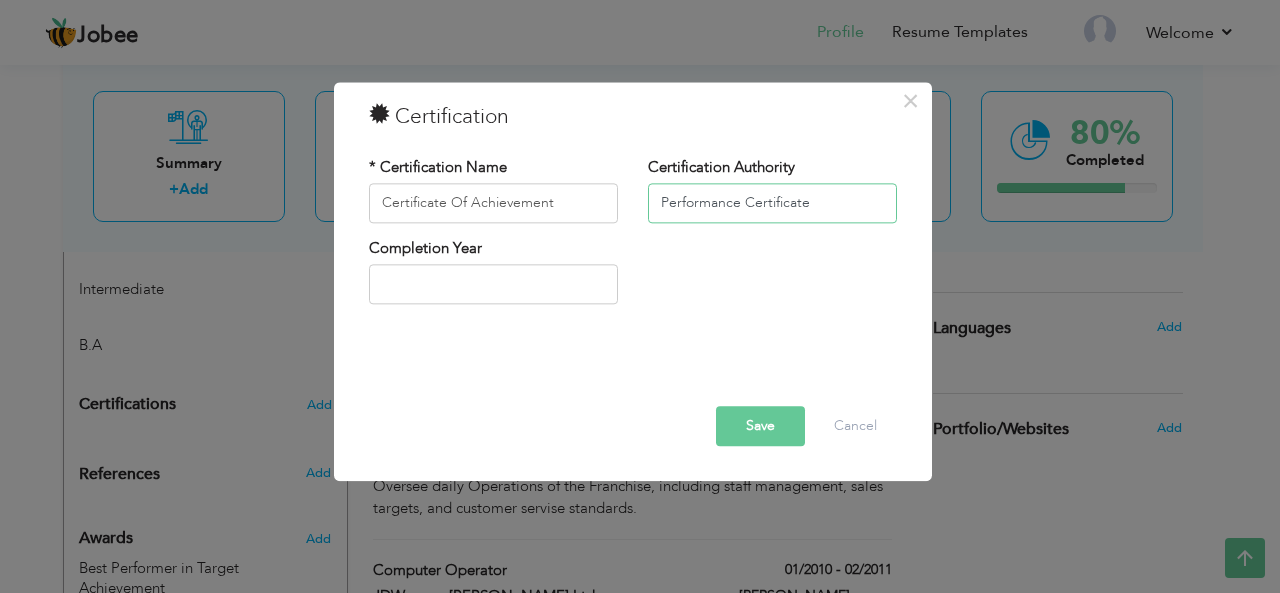 type on "Performance Certificate" 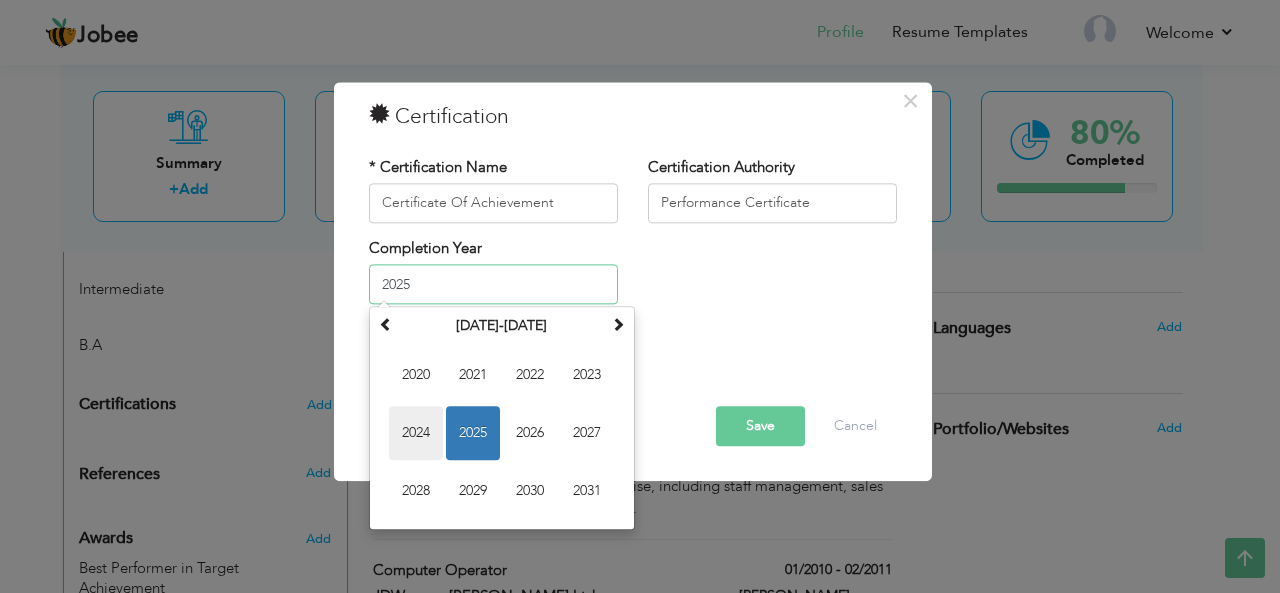 click on "2024" at bounding box center [416, 434] 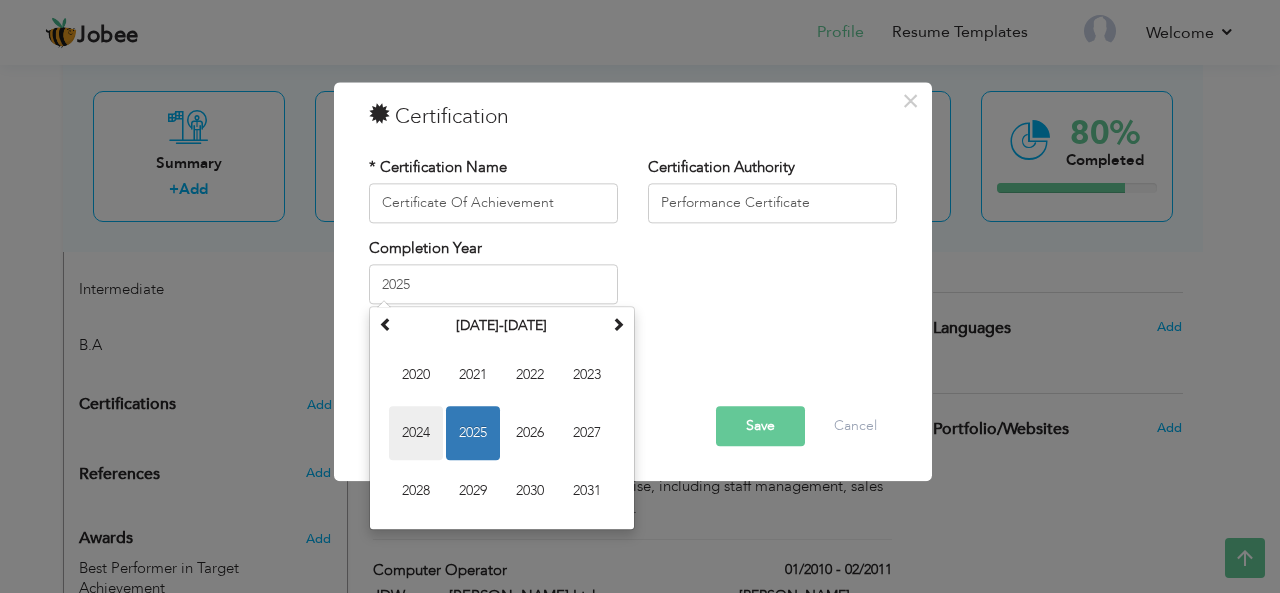 type on "2024" 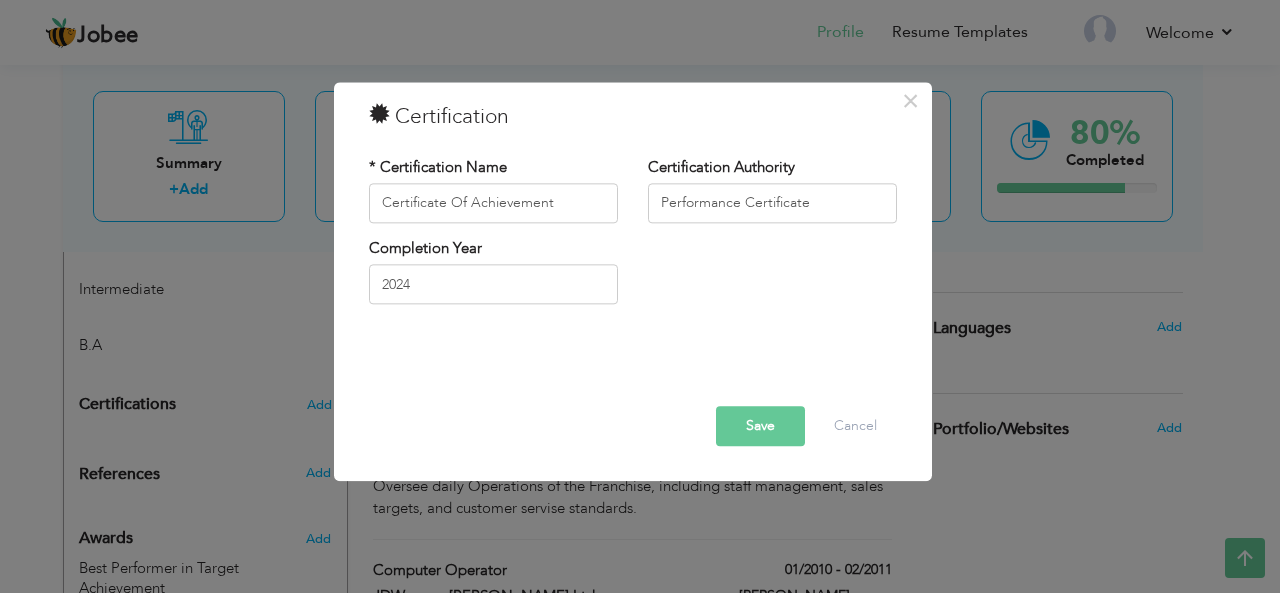 click on "Save" at bounding box center [760, 426] 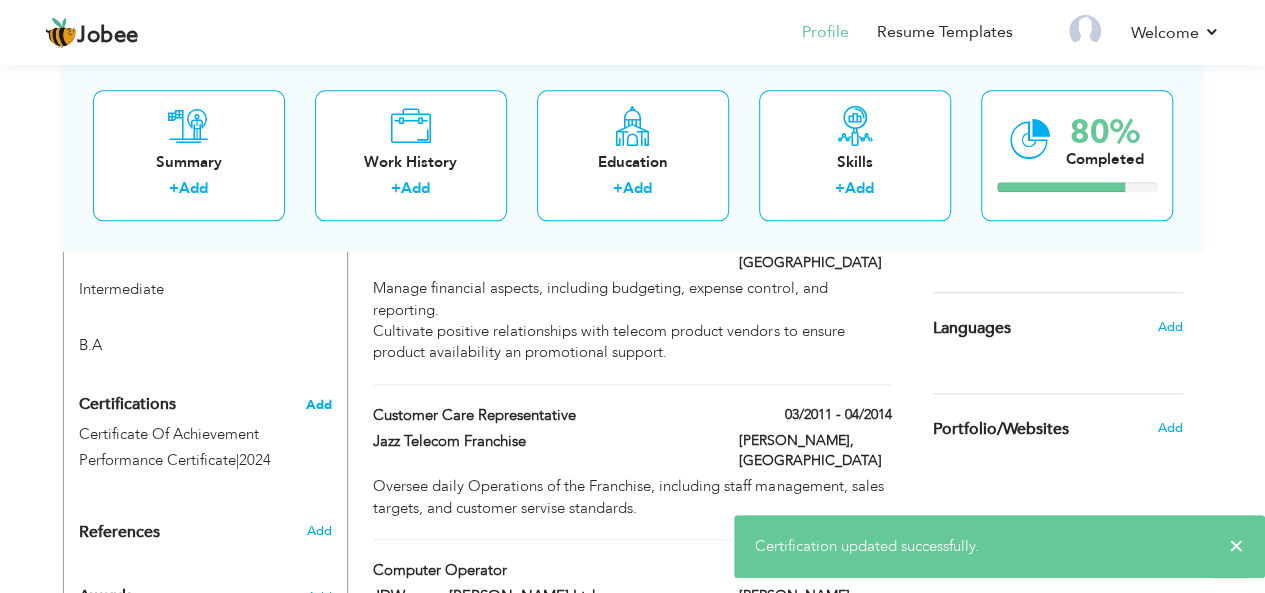 click on "Add" at bounding box center [319, 405] 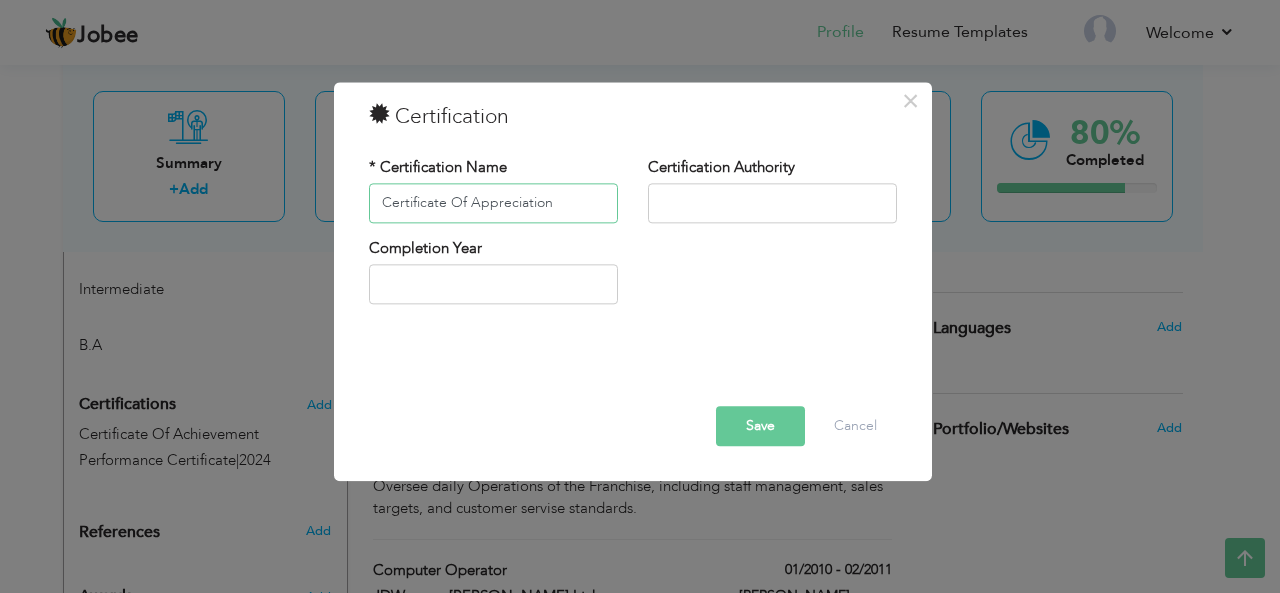 type on "Certificate Of Appreciation" 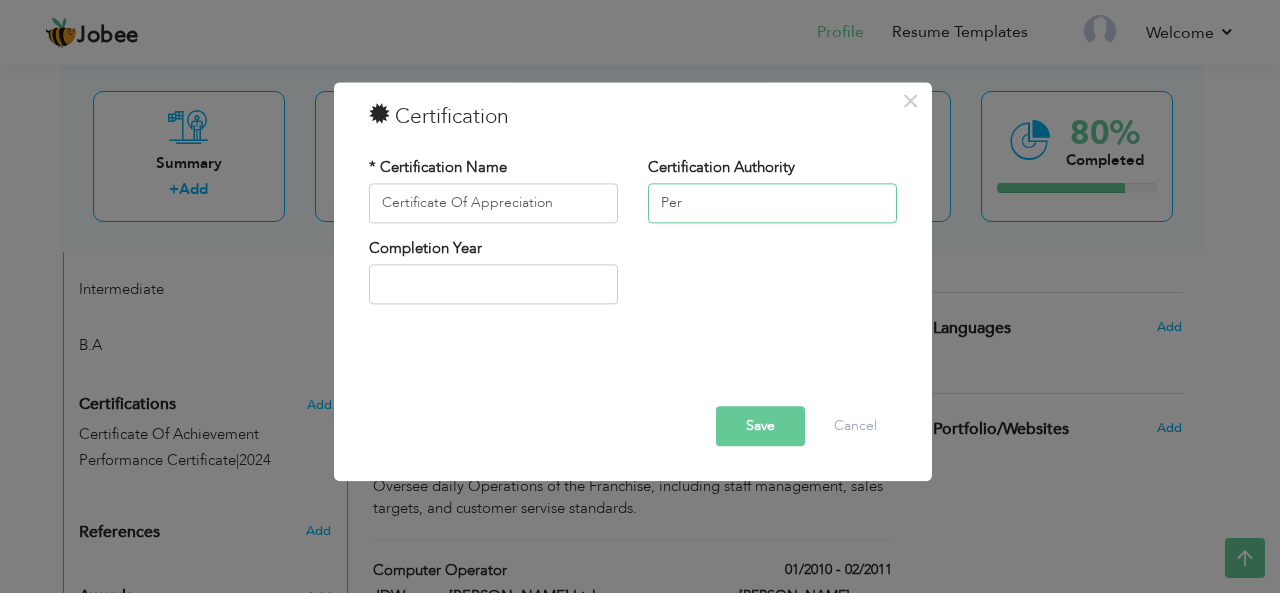 type on "Performance Certificate" 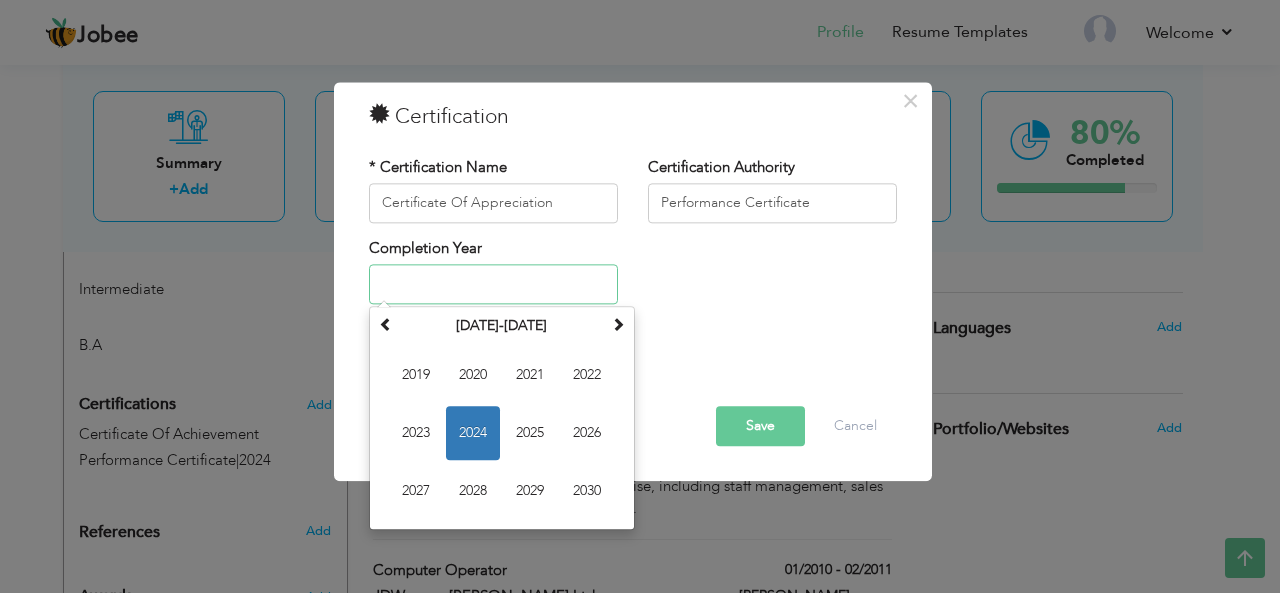 click at bounding box center (493, 285) 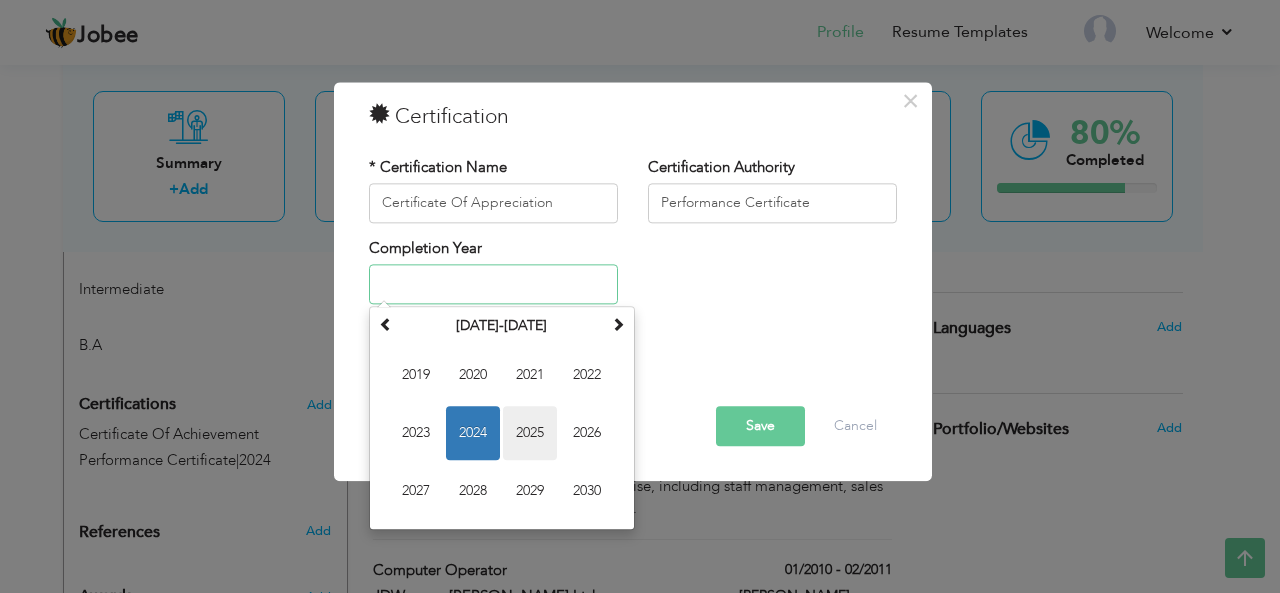 click on "2025" at bounding box center (530, 434) 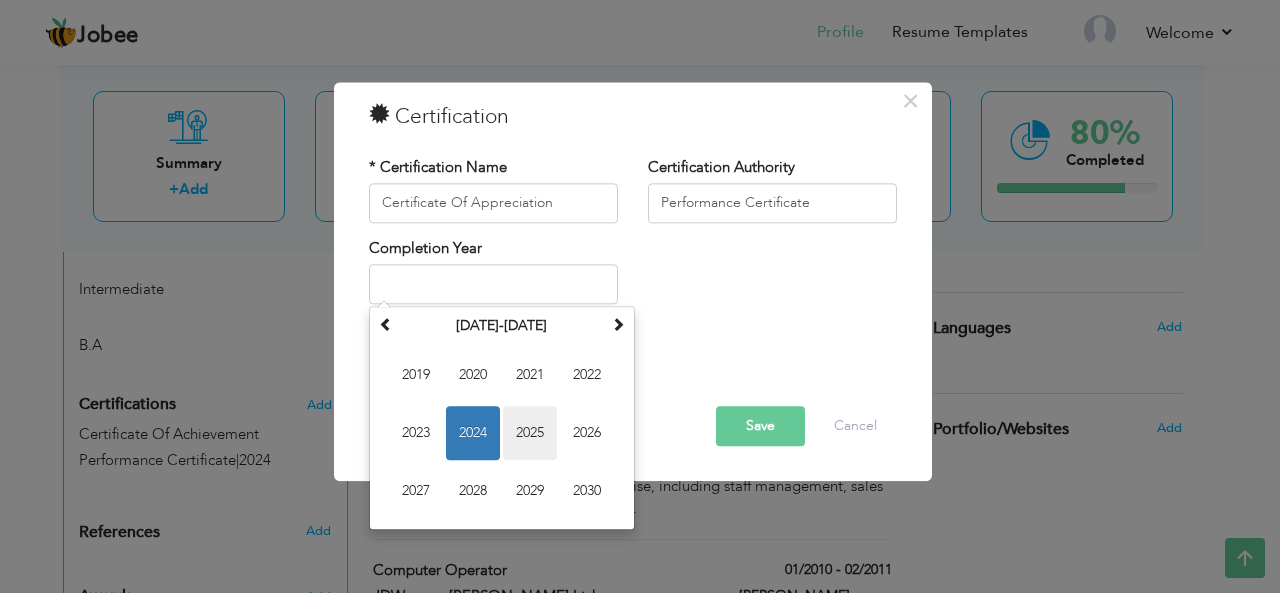 type on "2025" 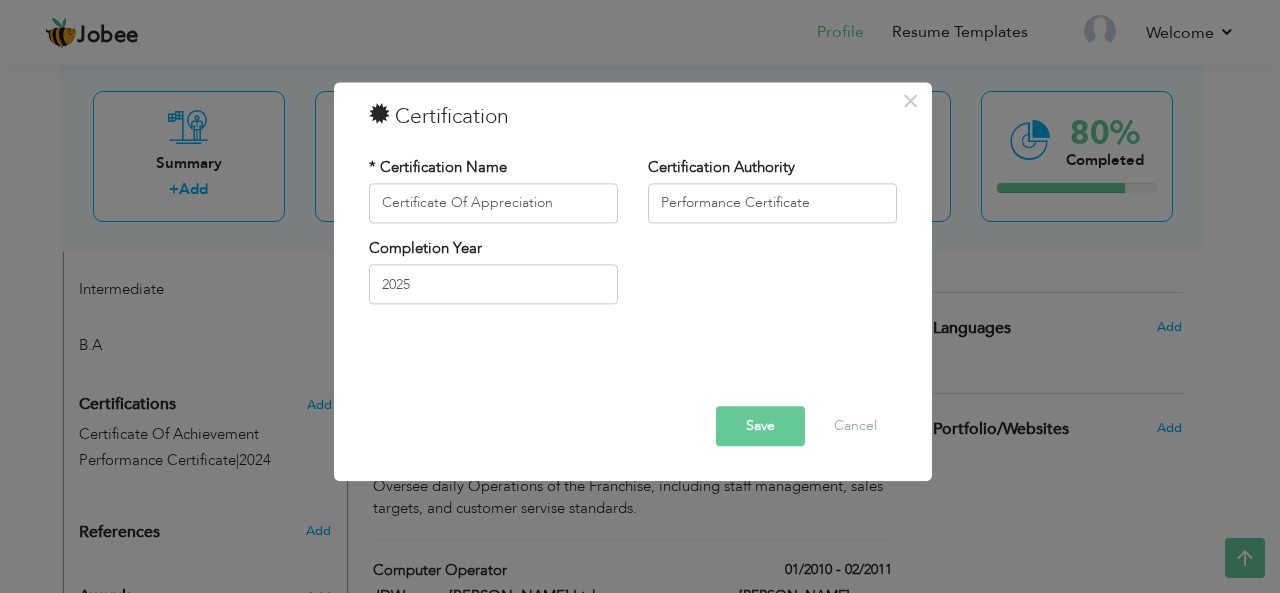 click on "Save" at bounding box center [760, 426] 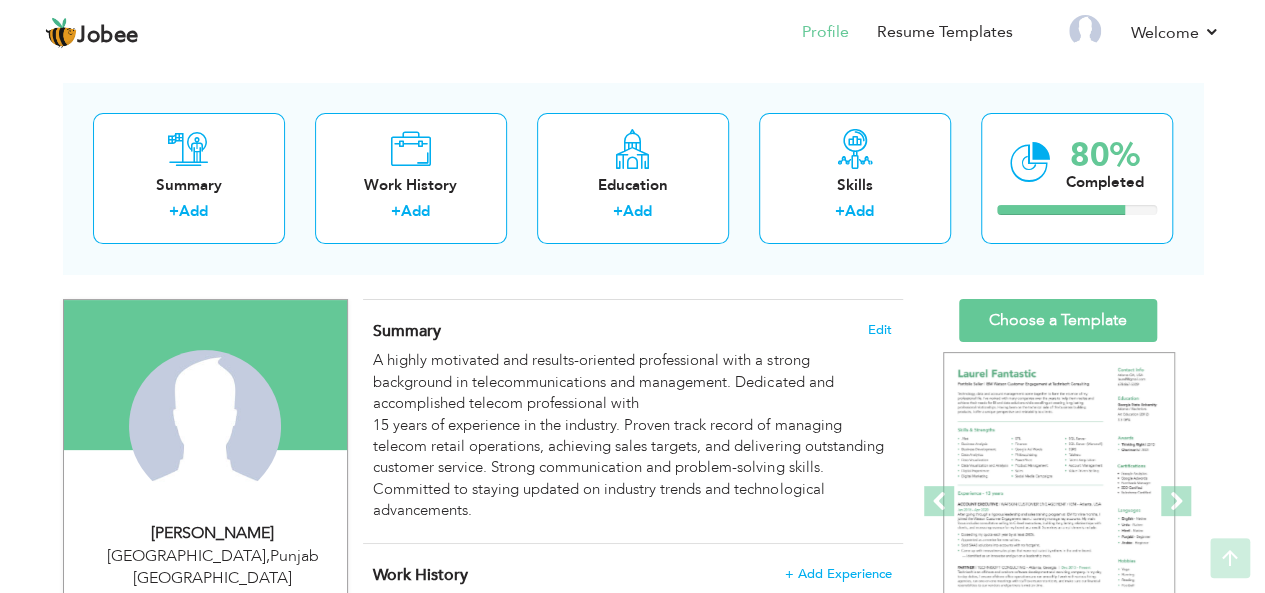 scroll, scrollTop: 61, scrollLeft: 0, axis: vertical 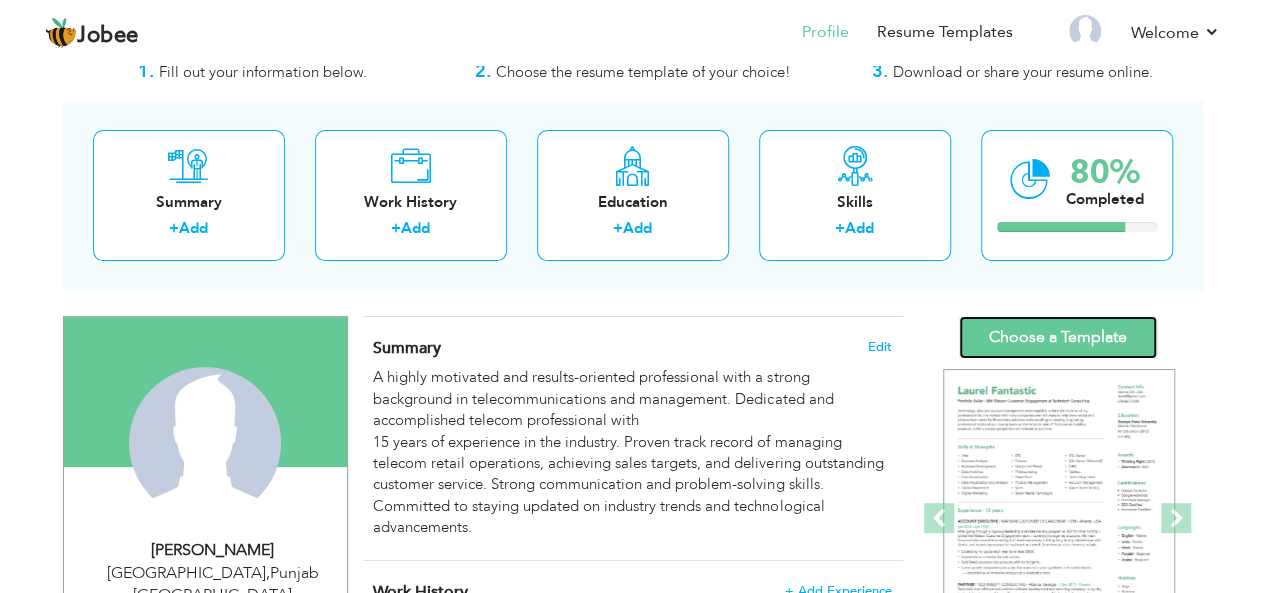 click on "Choose a Template" at bounding box center (1058, 337) 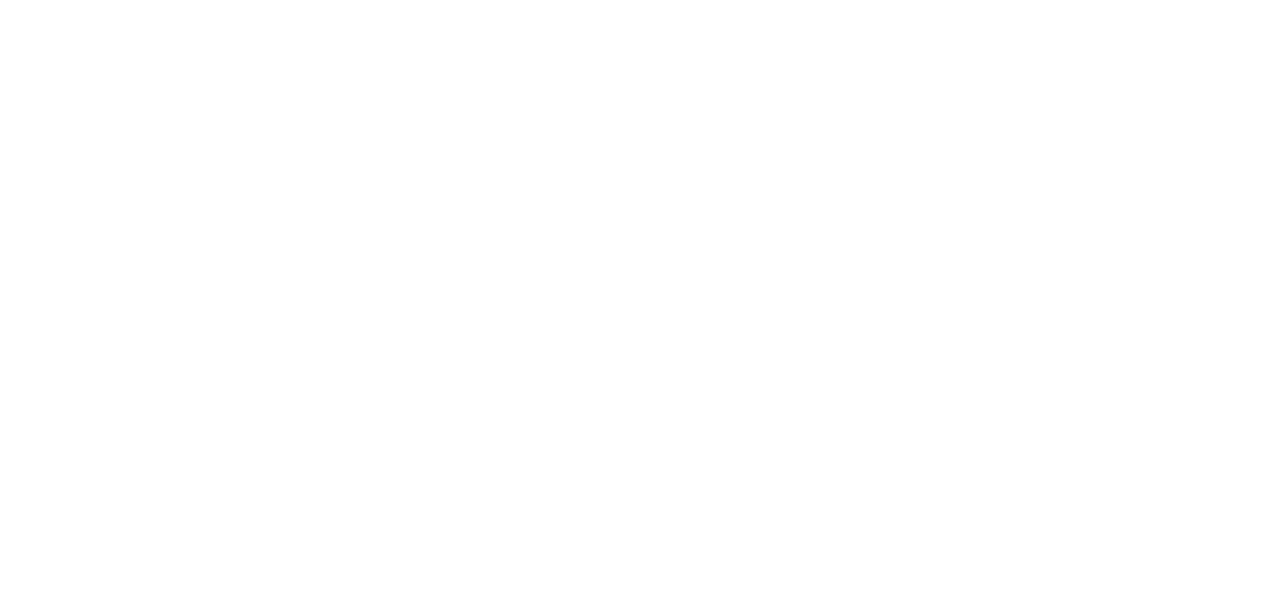scroll, scrollTop: 0, scrollLeft: 0, axis: both 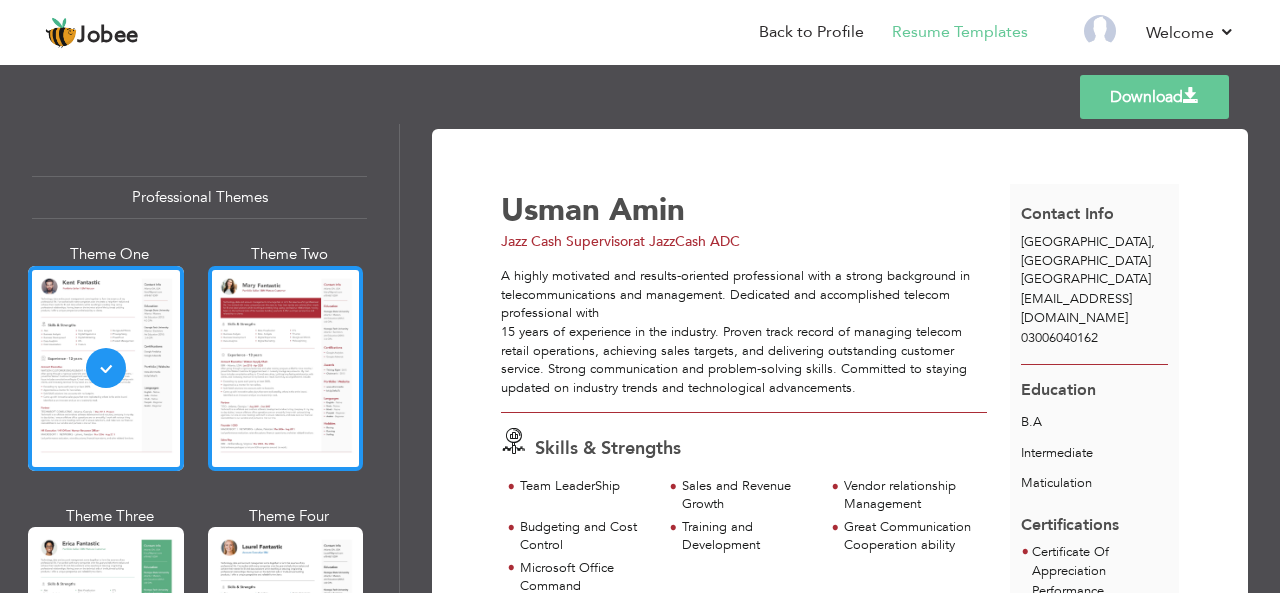 click at bounding box center (286, 368) 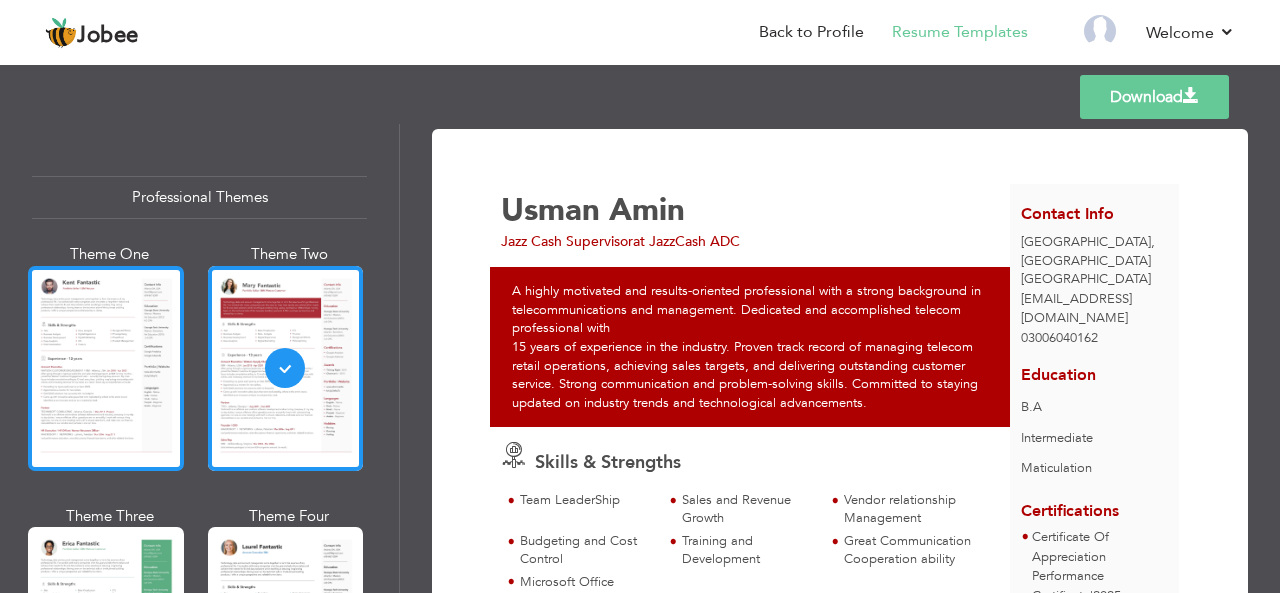 click at bounding box center [106, 368] 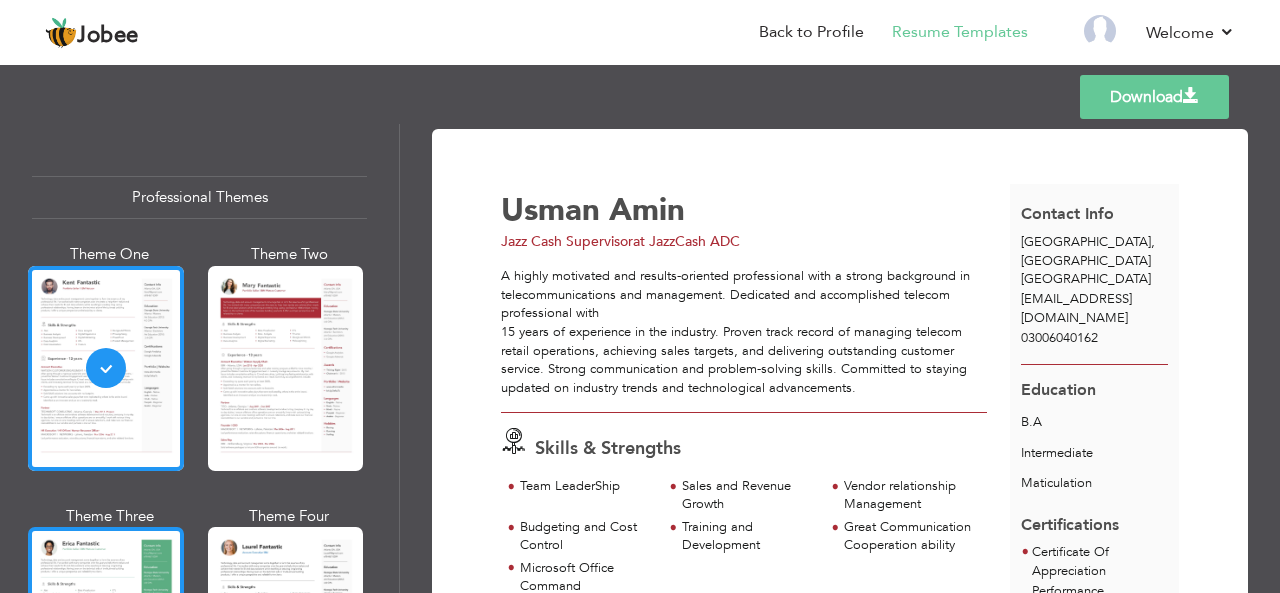 click at bounding box center [106, 629] 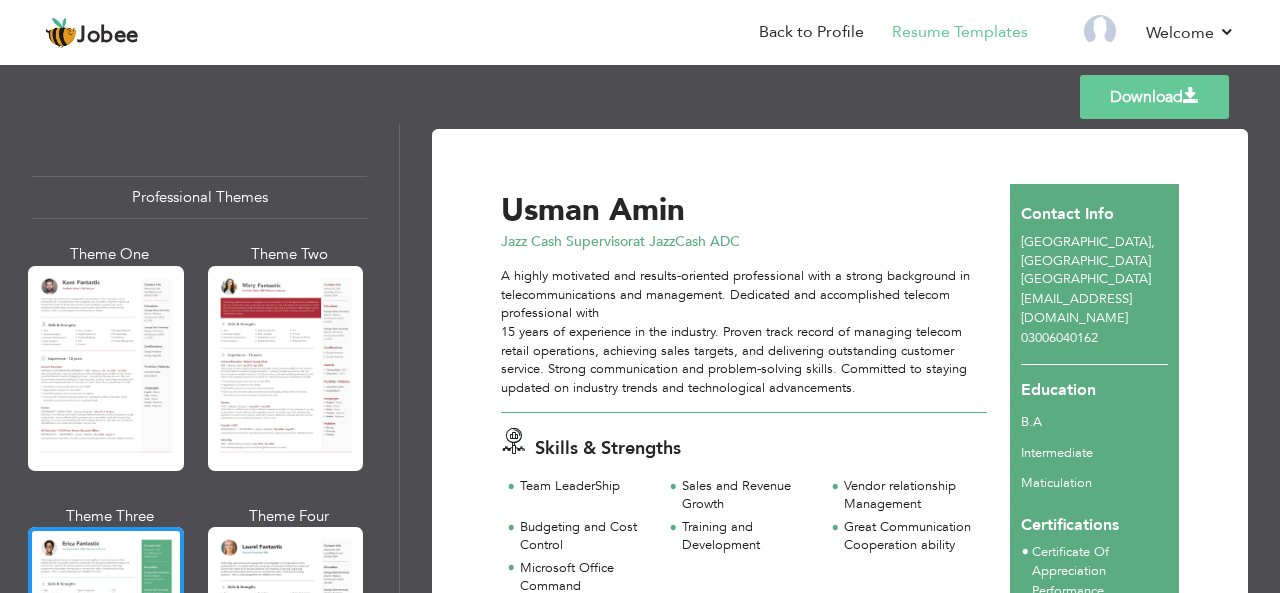 click at bounding box center [286, 629] 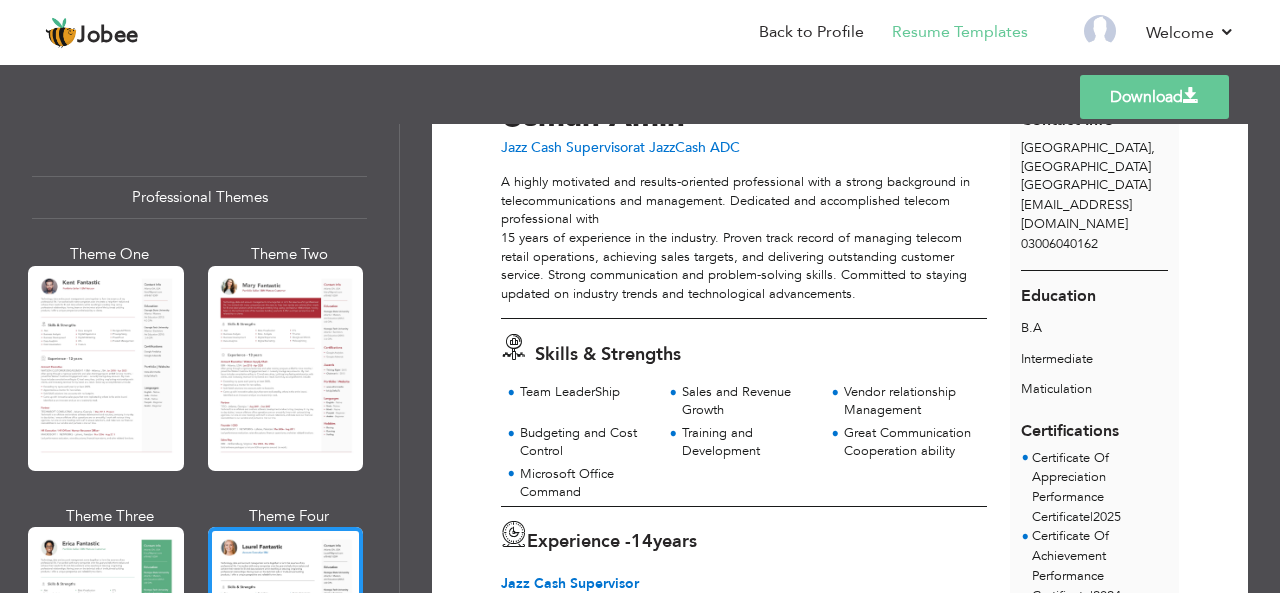 scroll, scrollTop: 94, scrollLeft: 0, axis: vertical 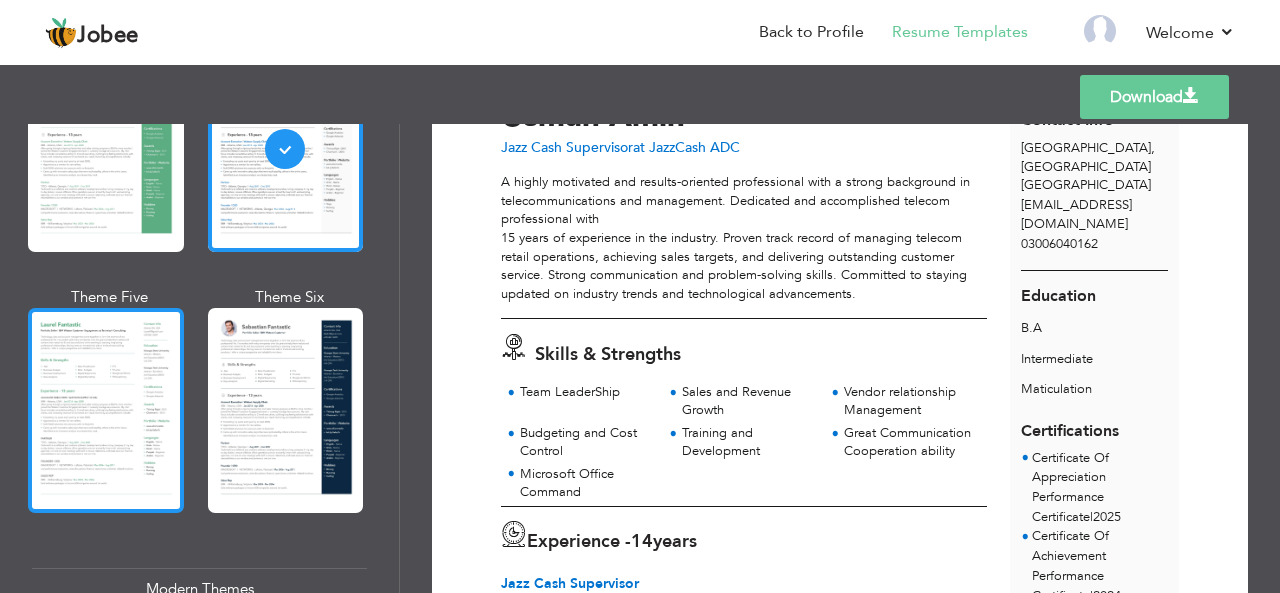 click at bounding box center (106, 410) 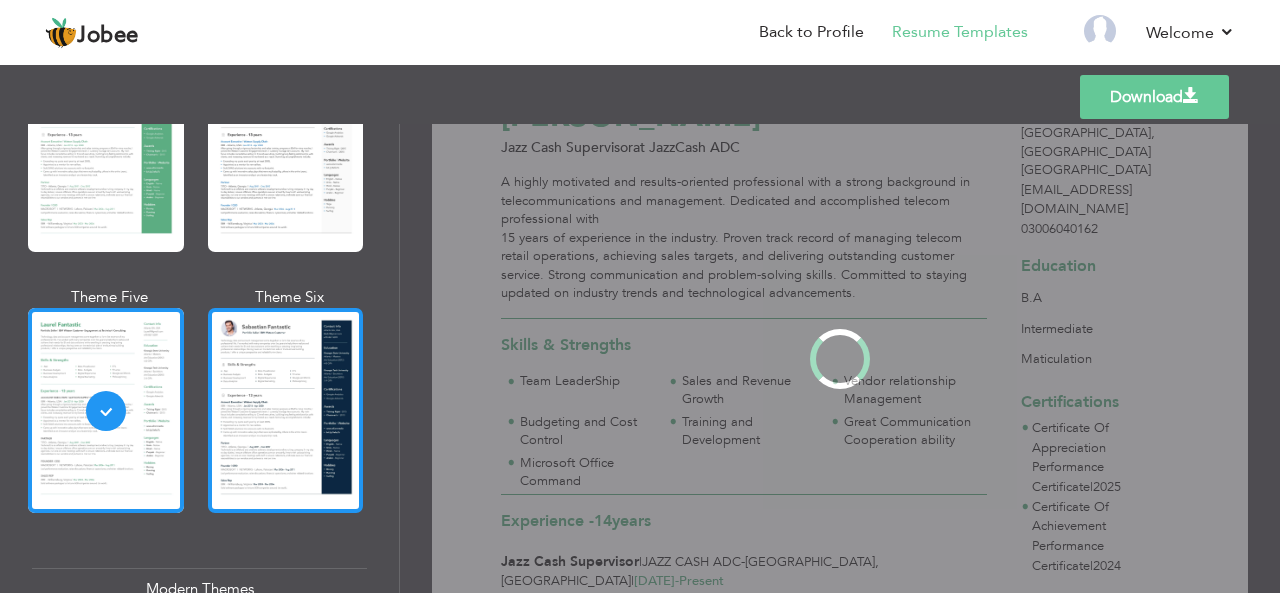 scroll, scrollTop: 0, scrollLeft: 0, axis: both 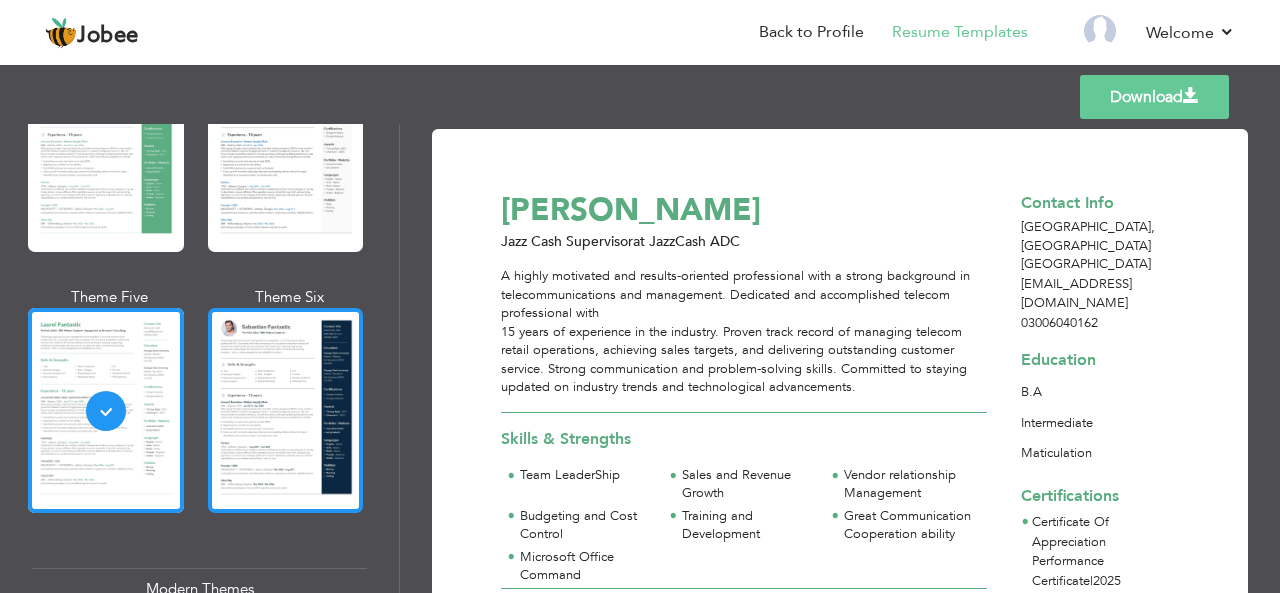 click at bounding box center [286, 410] 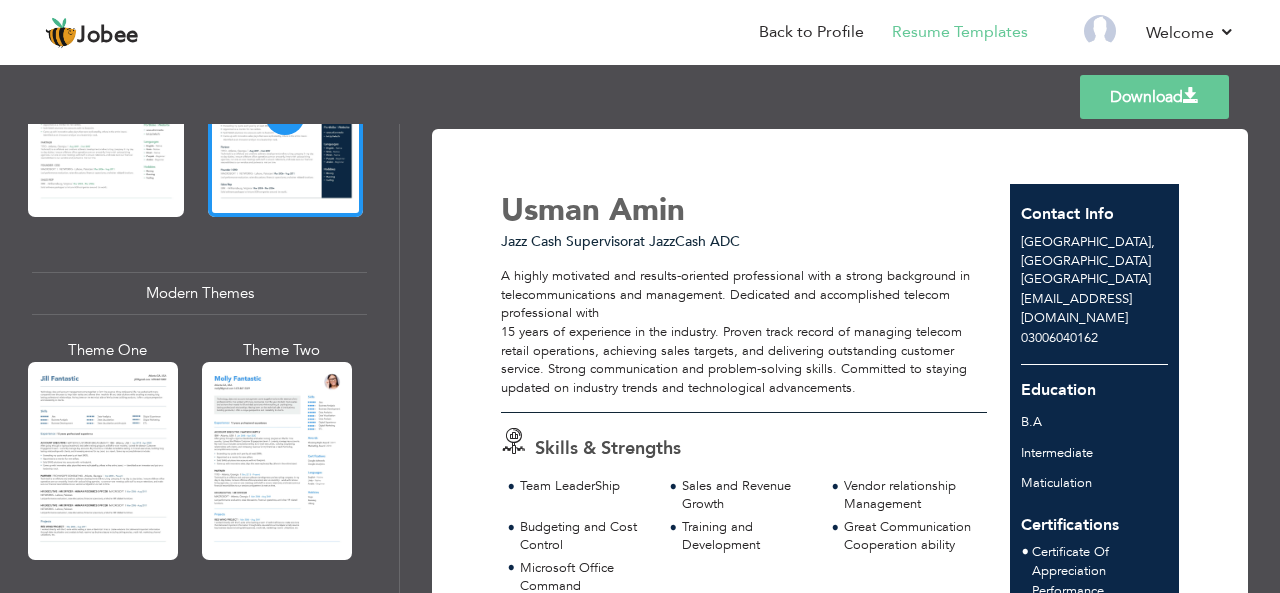 scroll, scrollTop: 874, scrollLeft: 0, axis: vertical 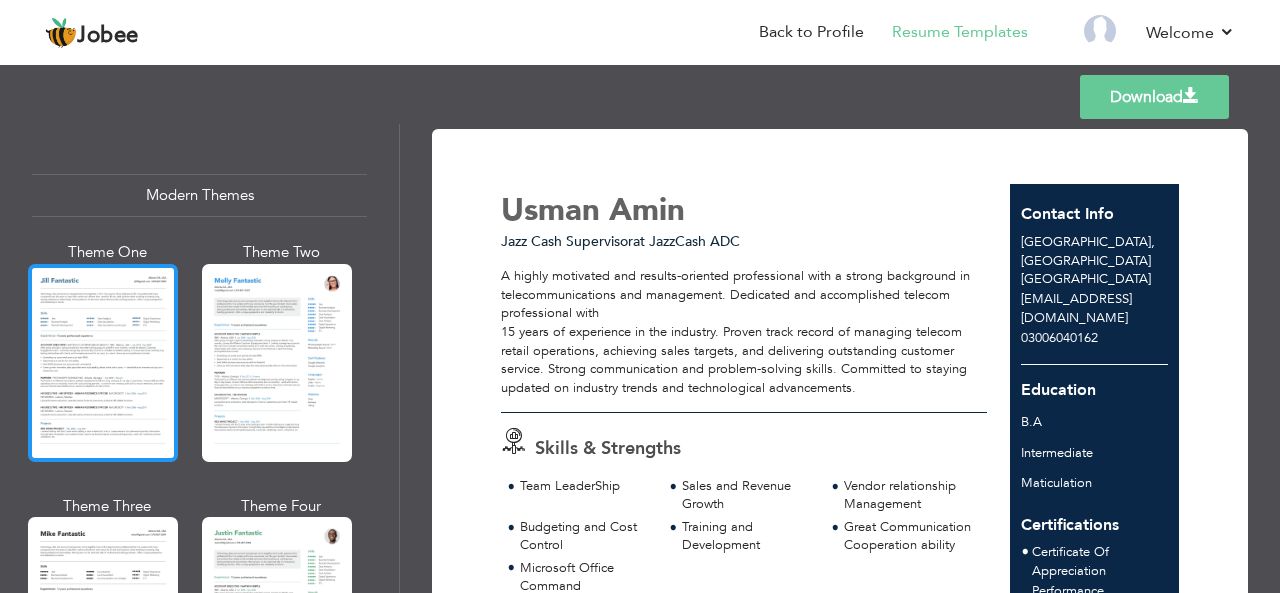 click at bounding box center (103, 363) 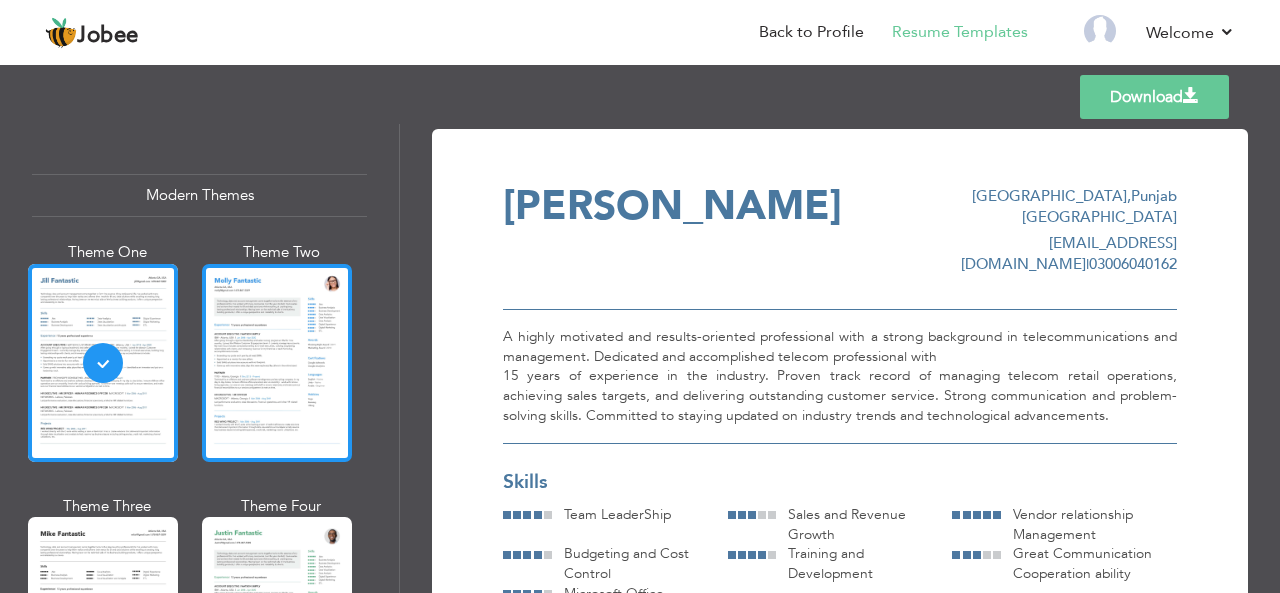 click at bounding box center (277, 363) 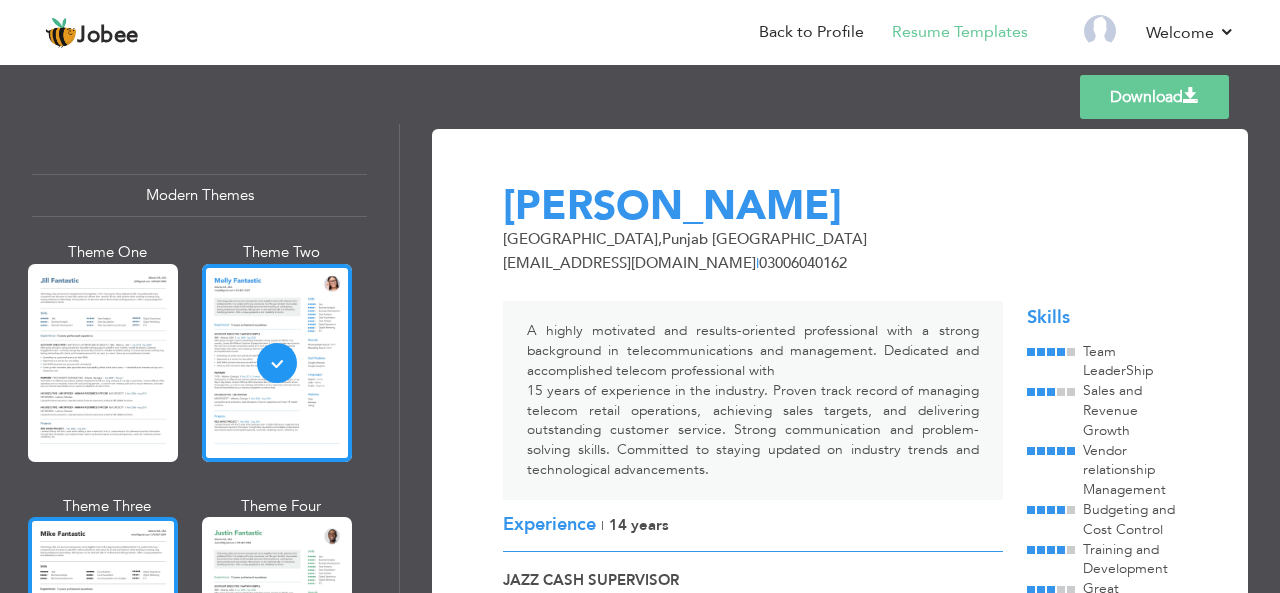 click at bounding box center [103, 616] 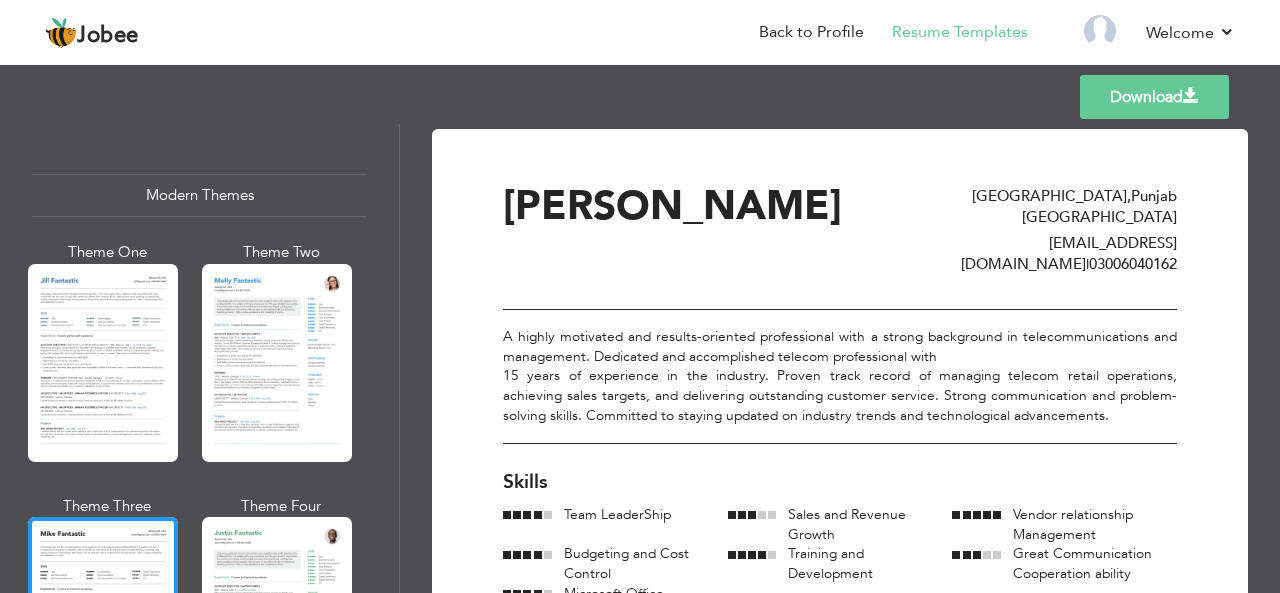 click at bounding box center [277, 616] 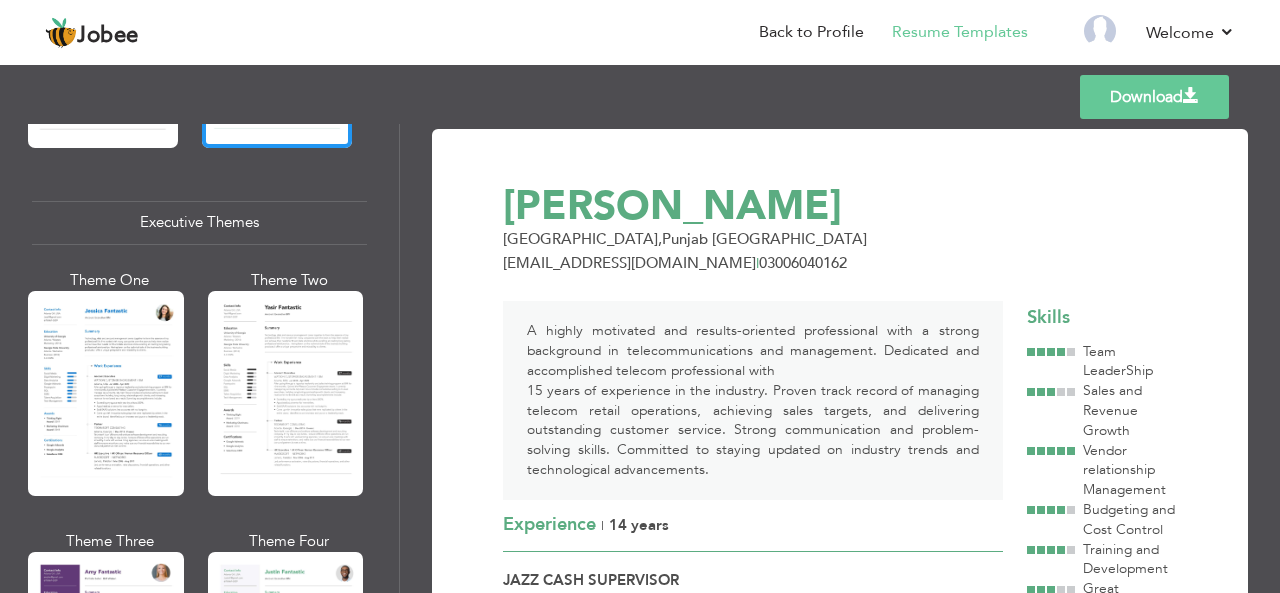 scroll, scrollTop: 1482, scrollLeft: 0, axis: vertical 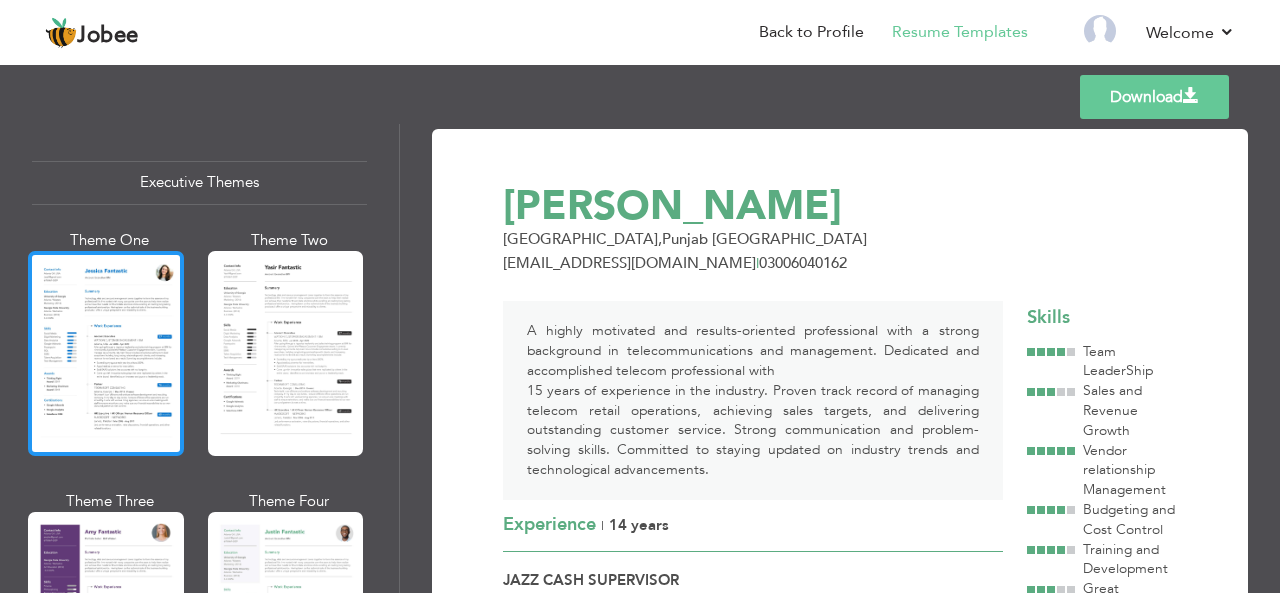 click at bounding box center (106, 353) 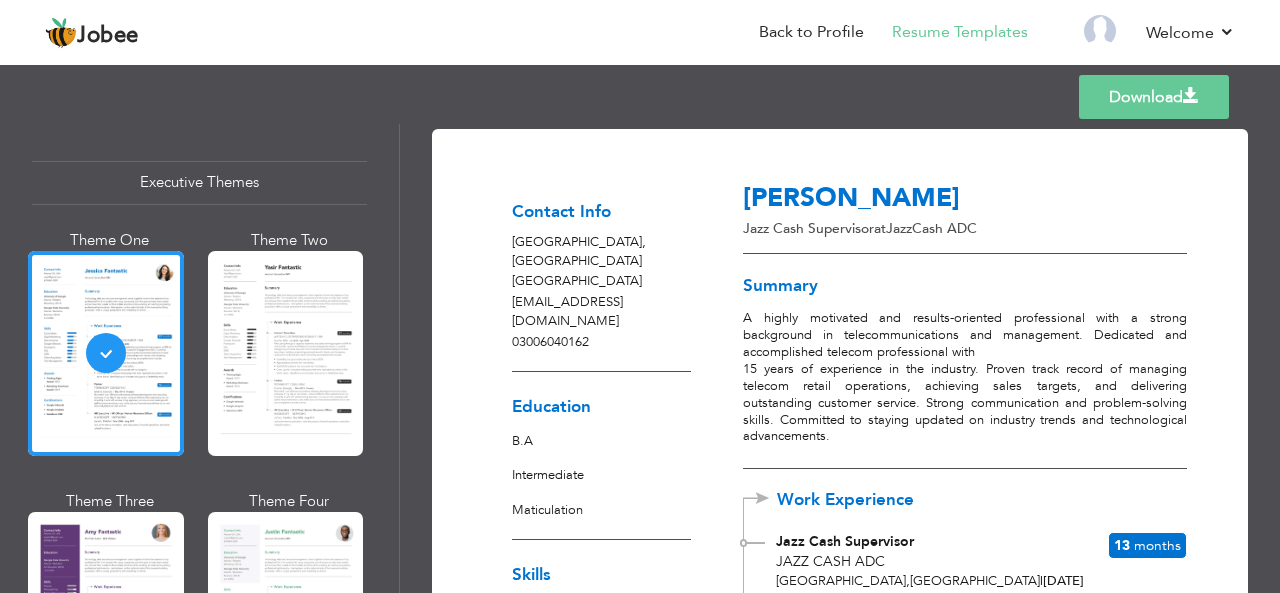 drag, startPoint x: 391, startPoint y: 307, endPoint x: 396, endPoint y: 346, distance: 39.319206 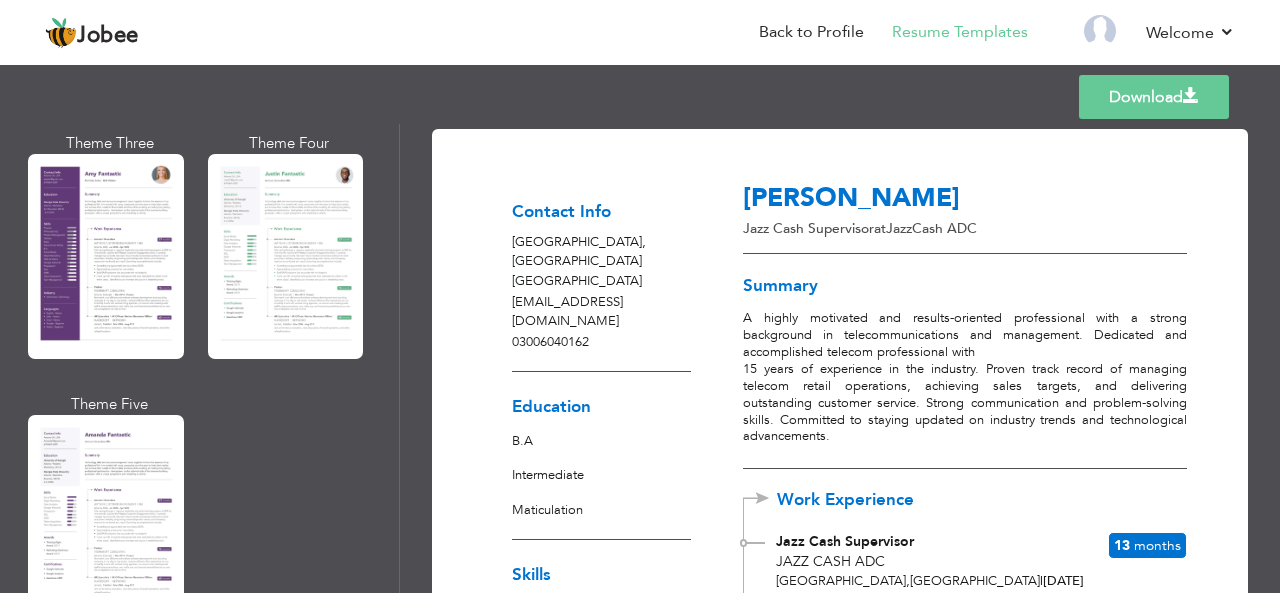 scroll, scrollTop: 1880, scrollLeft: 0, axis: vertical 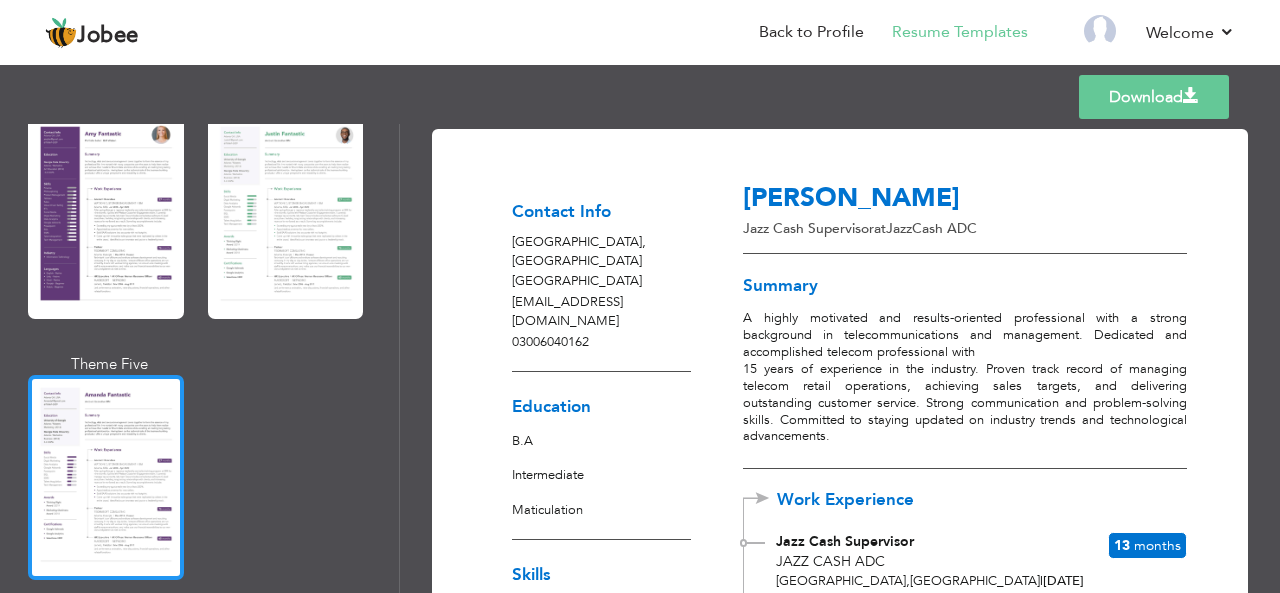 click at bounding box center [106, 477] 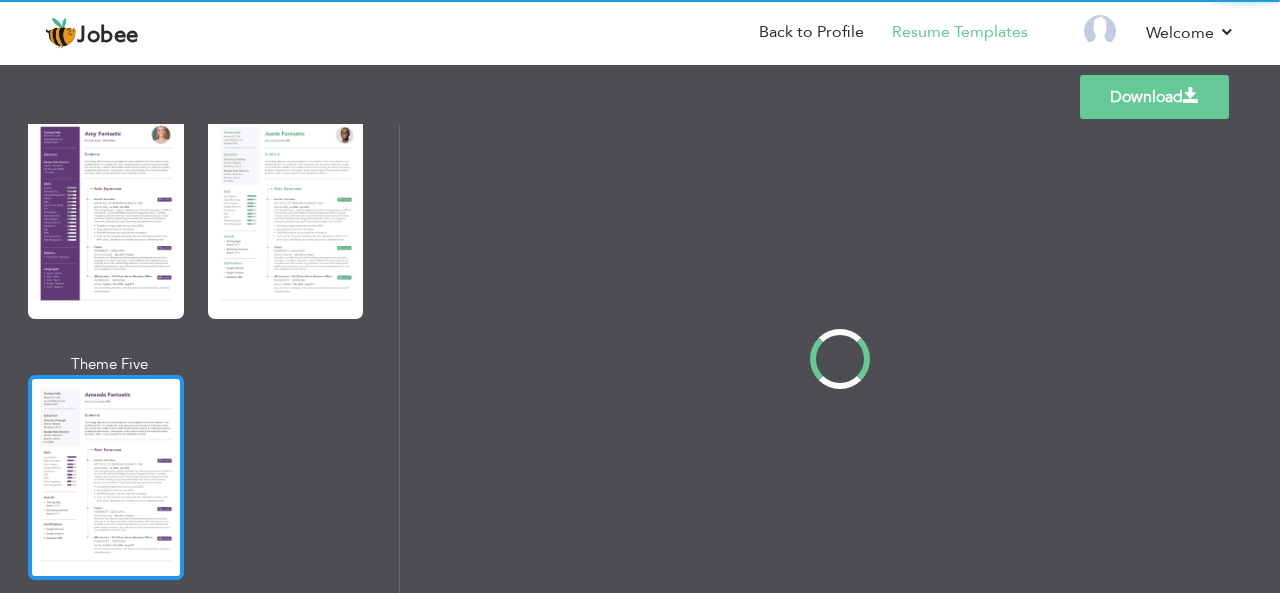 scroll, scrollTop: 1882, scrollLeft: 0, axis: vertical 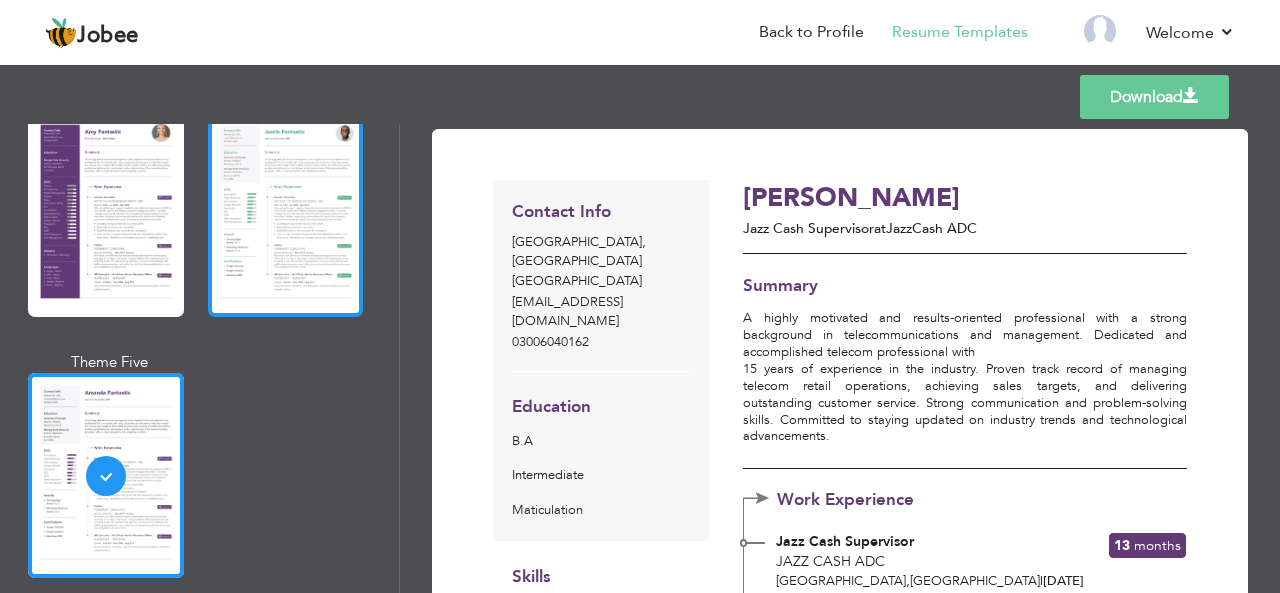 click at bounding box center [286, 214] 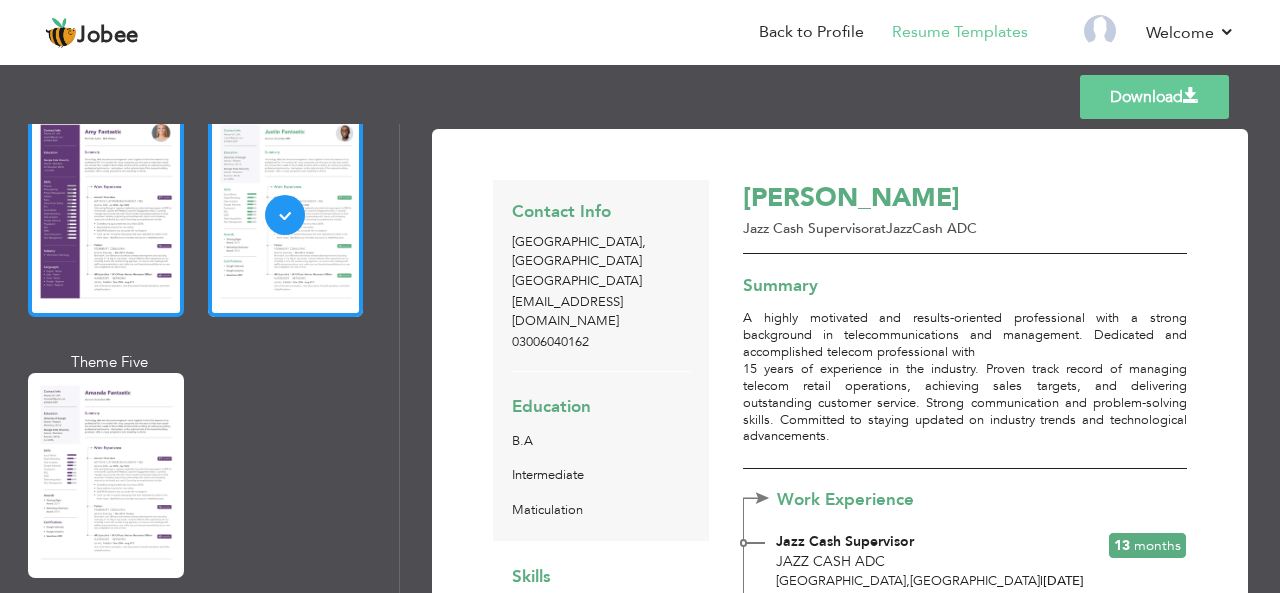 click at bounding box center (106, 214) 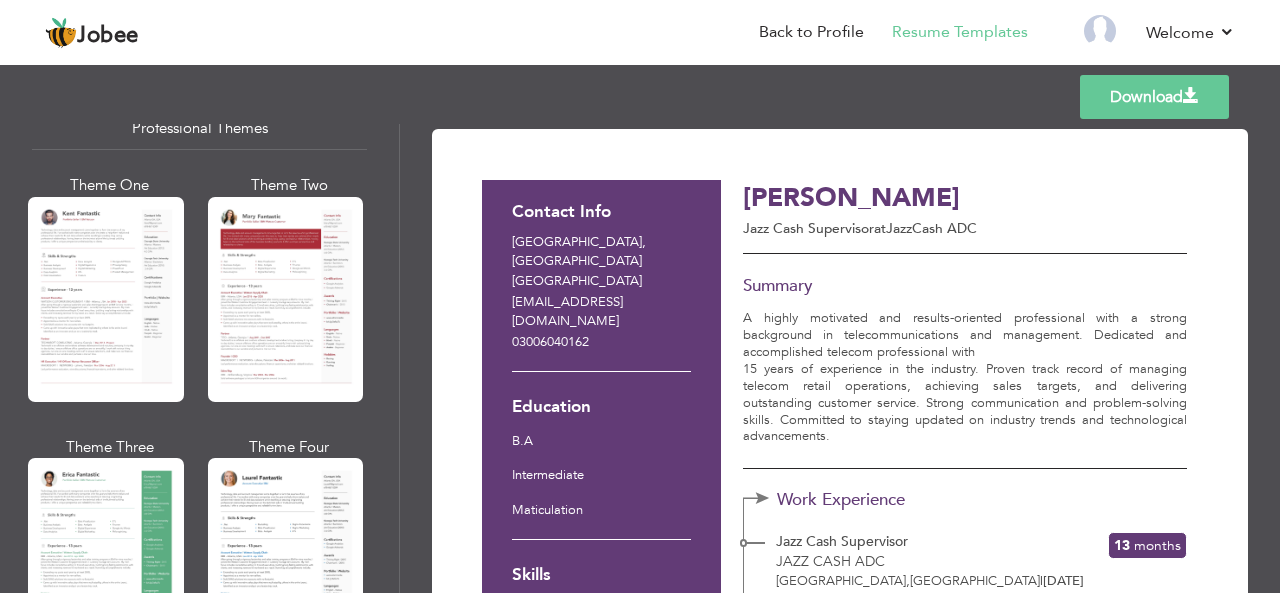 scroll, scrollTop: 0, scrollLeft: 0, axis: both 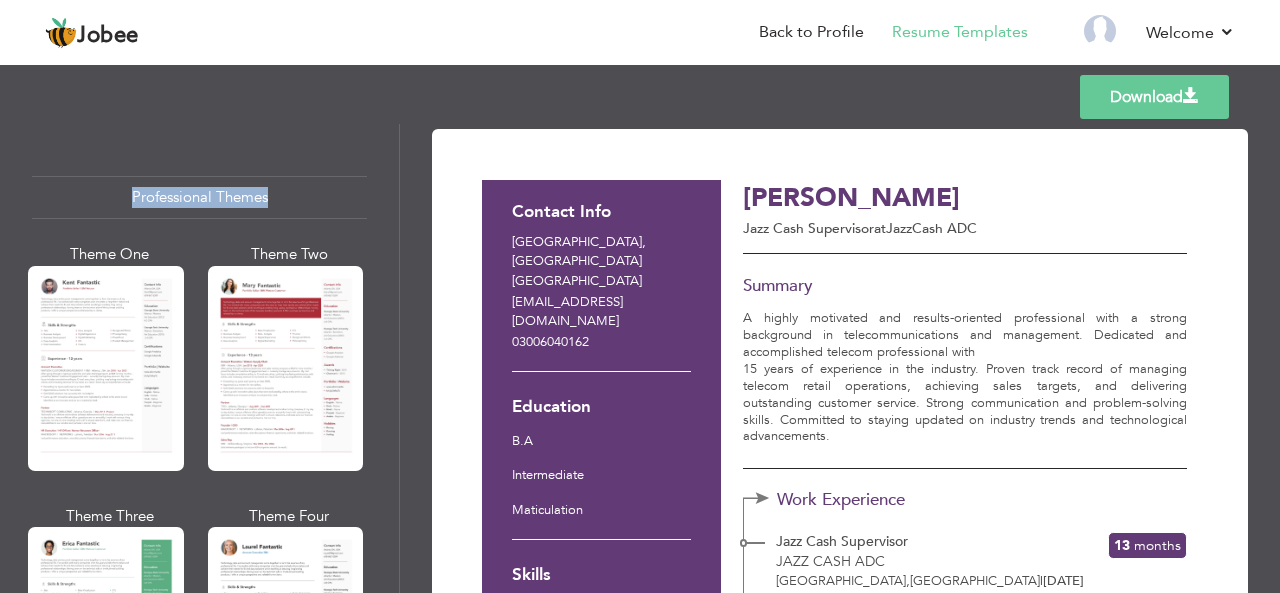 drag, startPoint x: 389, startPoint y: 139, endPoint x: 396, endPoint y: 103, distance: 36.67424 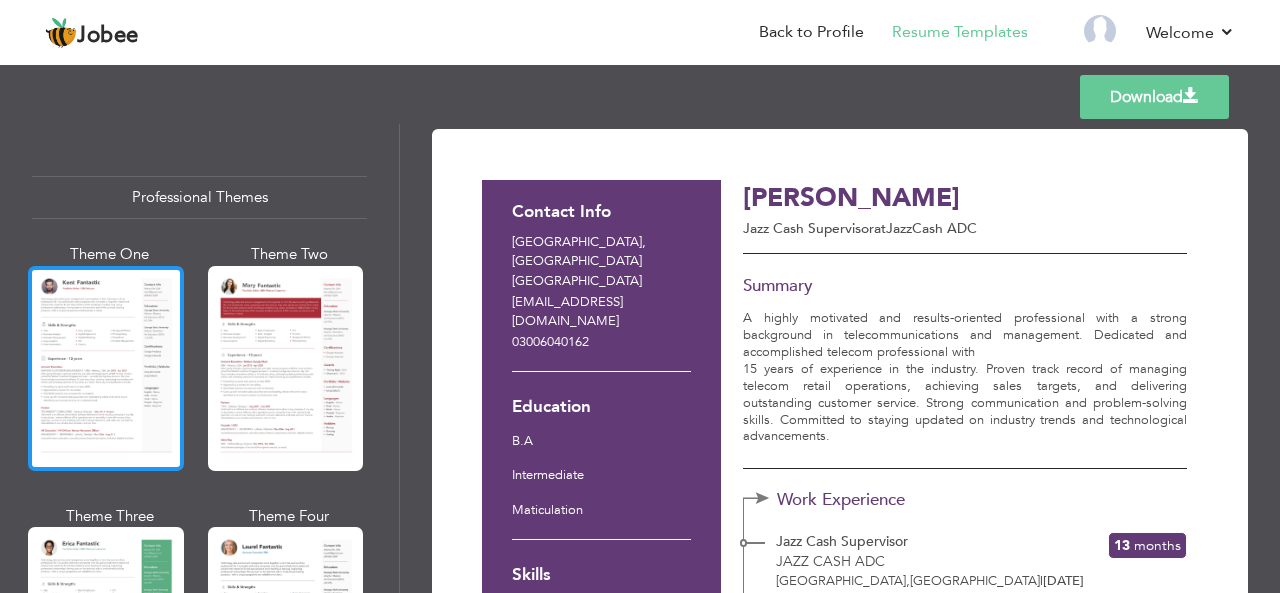 click at bounding box center [106, 368] 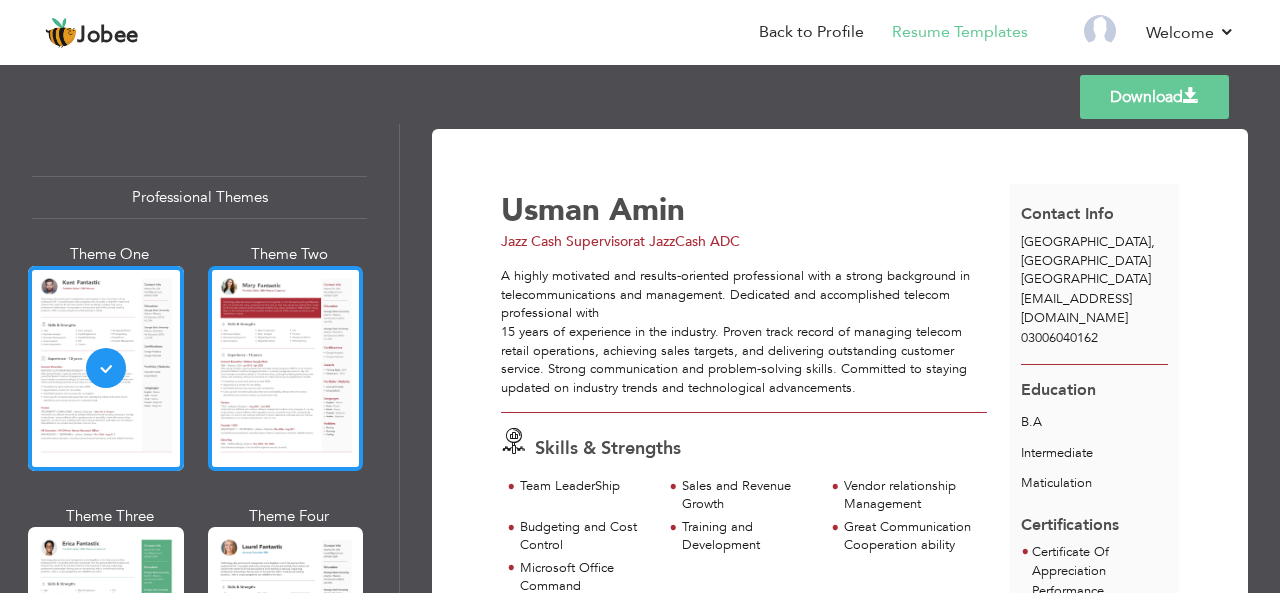 click at bounding box center [286, 368] 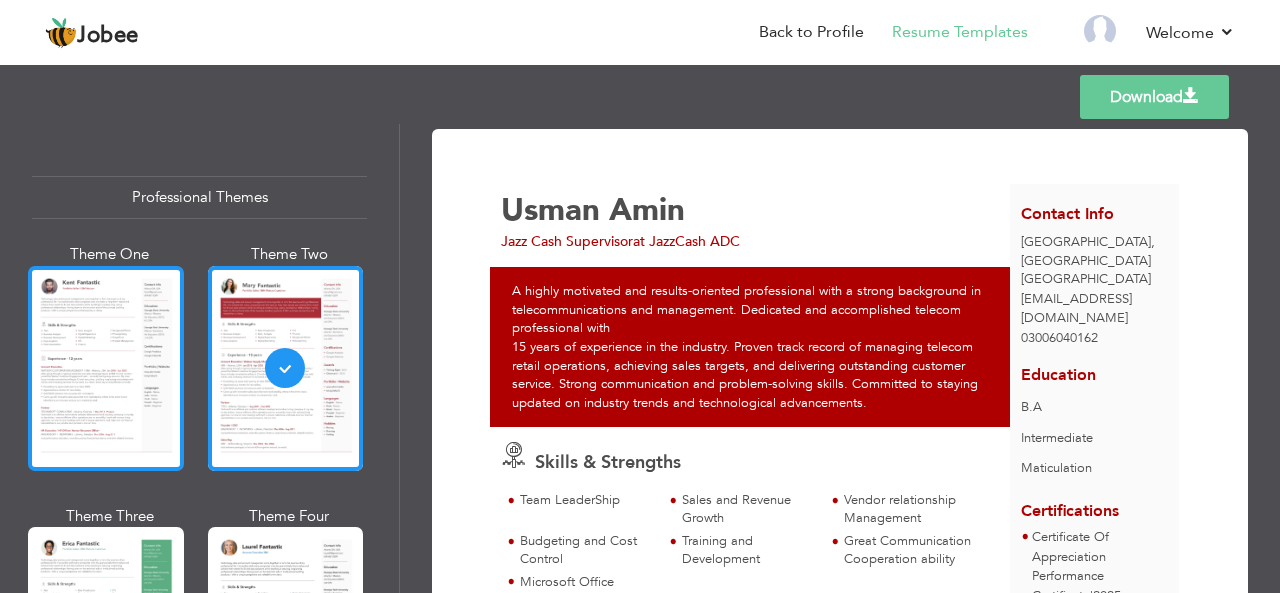 click at bounding box center (106, 368) 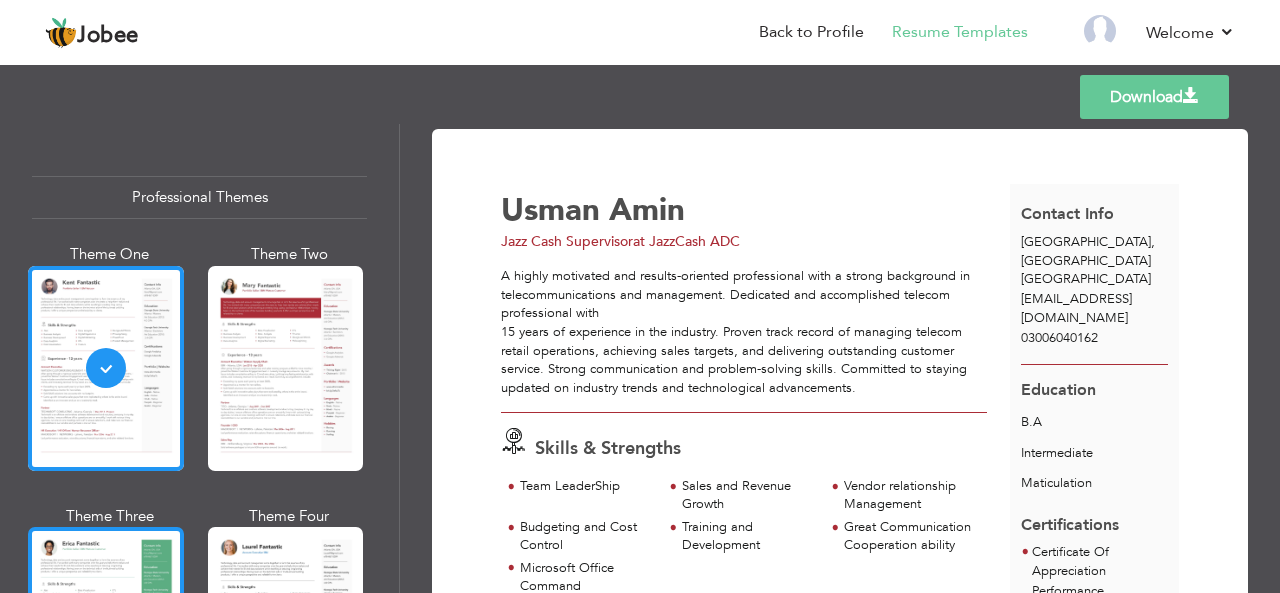 click at bounding box center (106, 629) 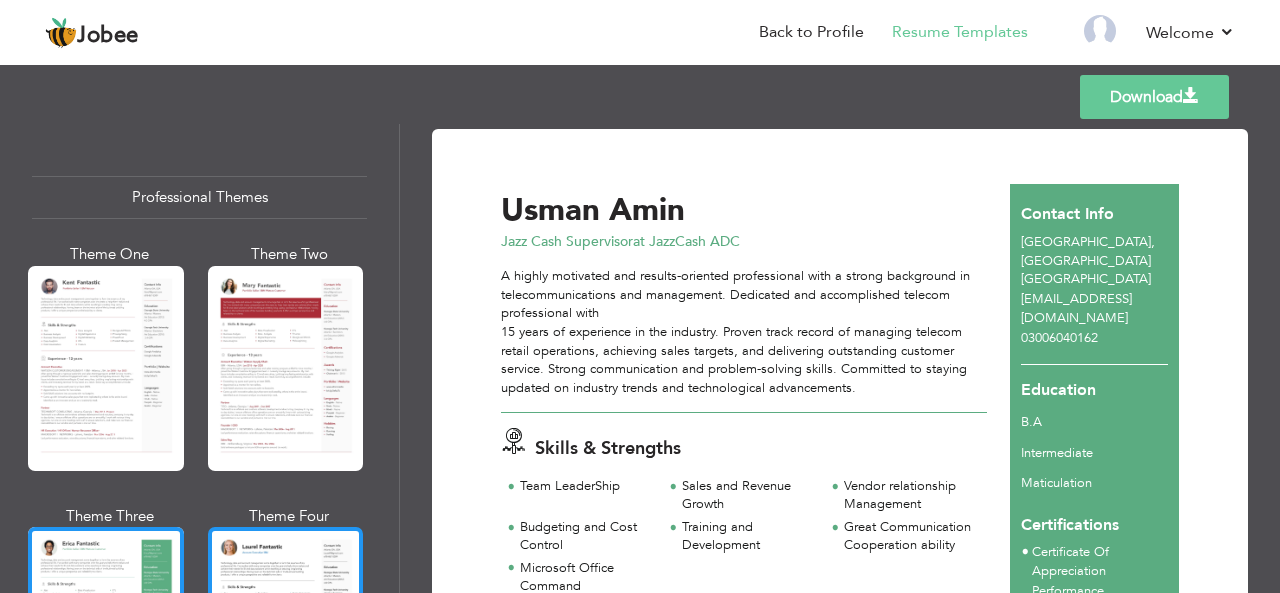 click at bounding box center (286, 629) 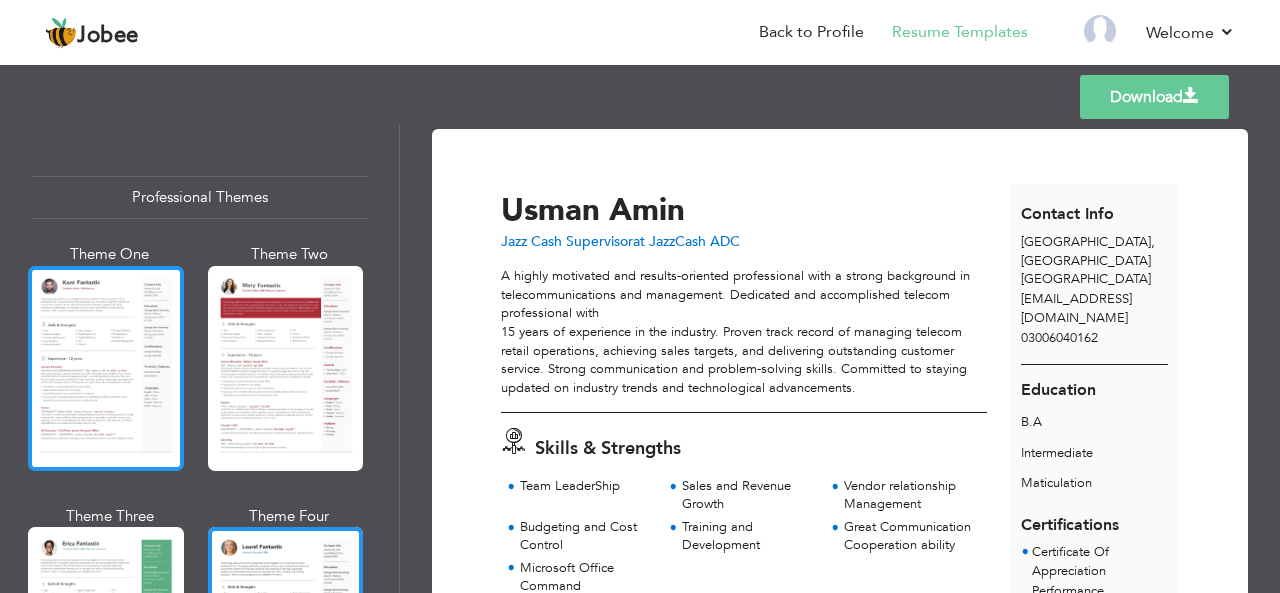 click at bounding box center [106, 368] 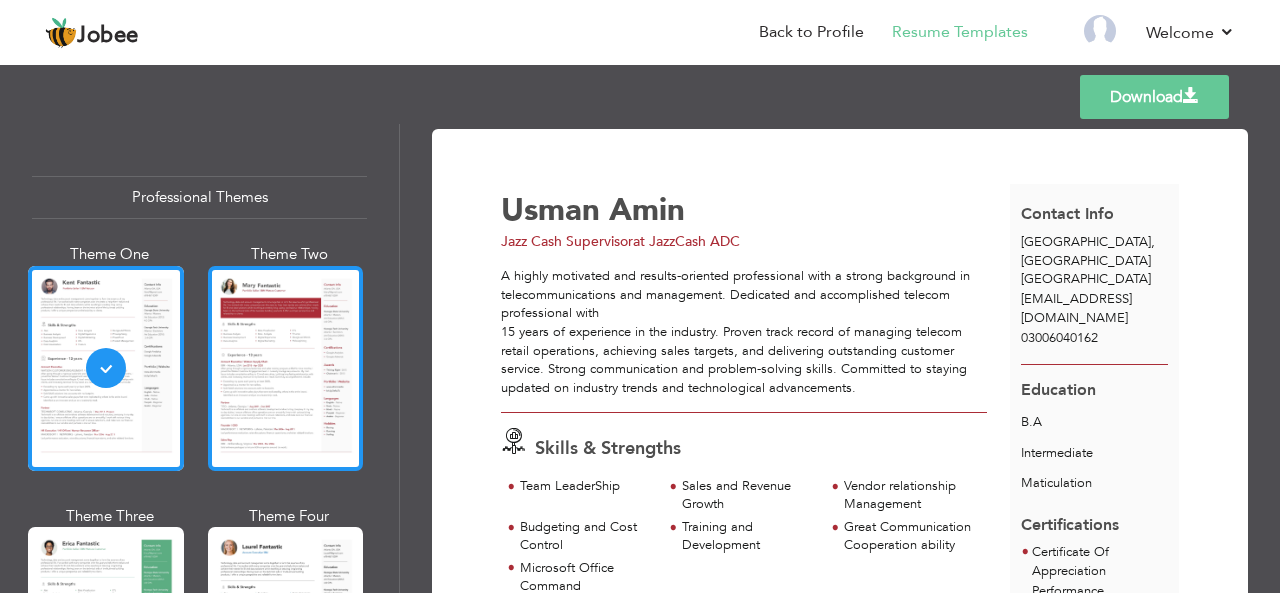 click at bounding box center (286, 368) 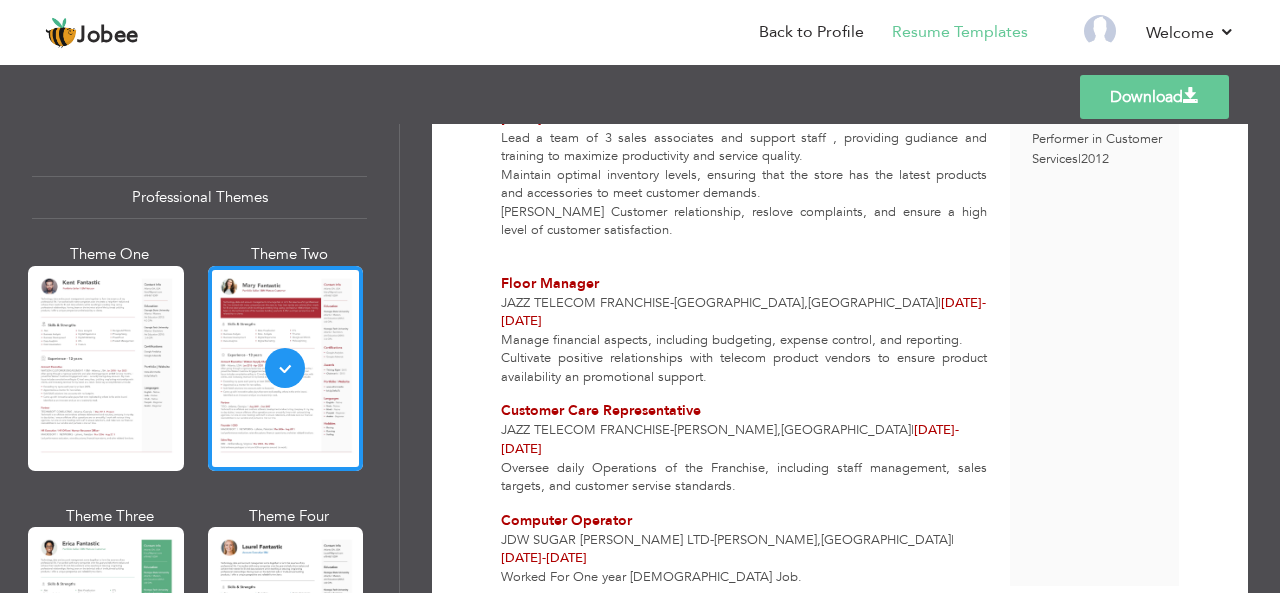 scroll, scrollTop: 740, scrollLeft: 0, axis: vertical 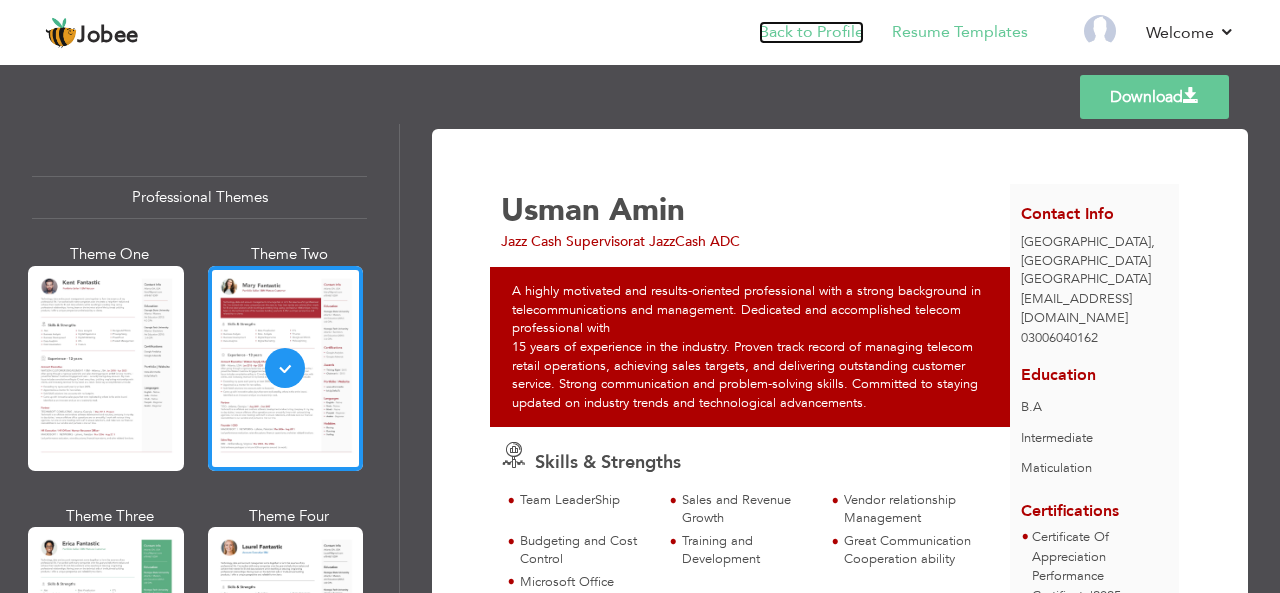 click on "Back to Profile" at bounding box center [811, 32] 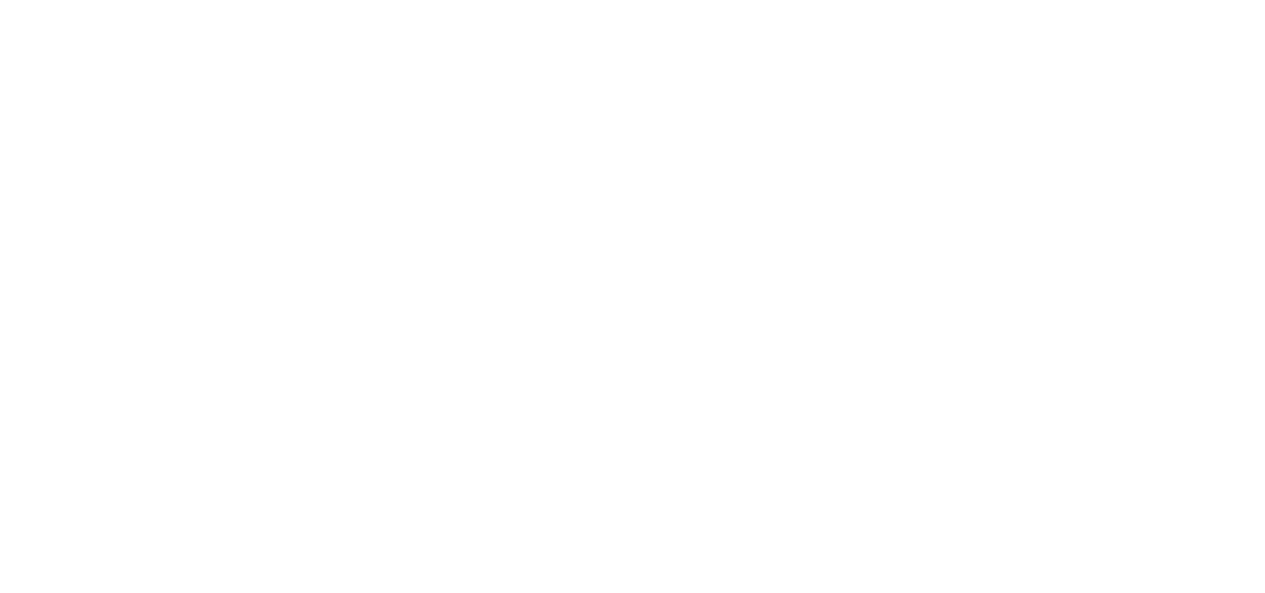 scroll, scrollTop: 0, scrollLeft: 0, axis: both 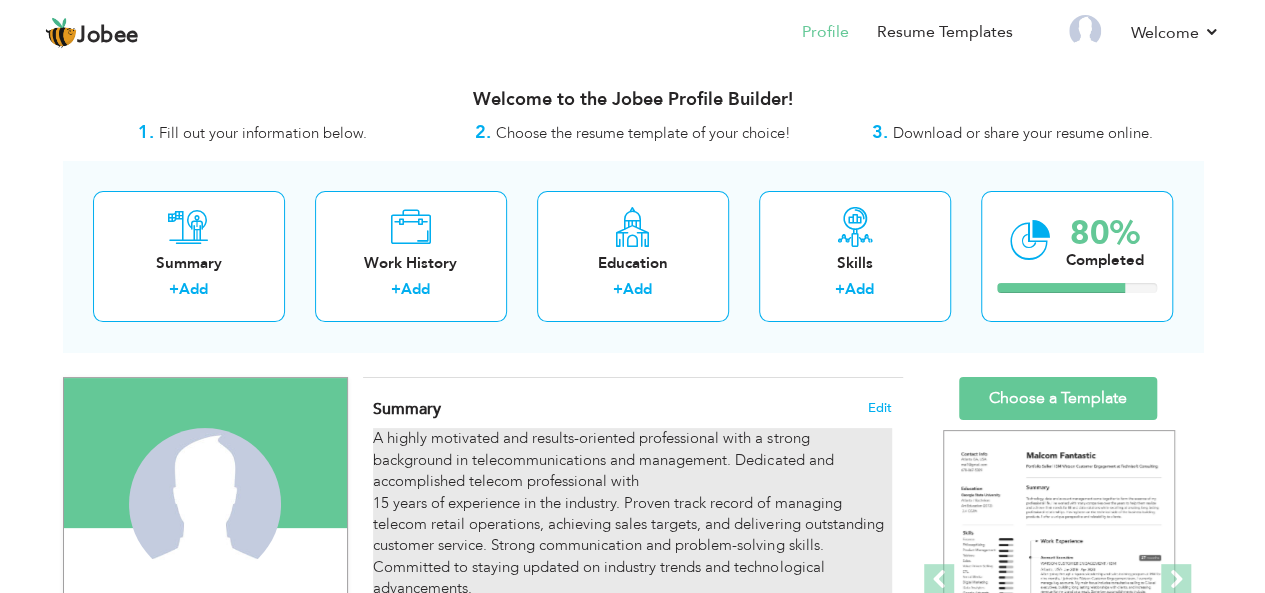 click on "A highly motivated and results-oriented professional with a strong background in telecommunications and management. Dedicated and accomplished telecom professional with
15 years of experience in the industry. Proven track record of managing telecom retail operations, achieving sales targets, and delivering outstanding customer service. Strong communication and problem-solving skills. Committed to staying updated on industry trends and technological advancements." at bounding box center (632, 513) 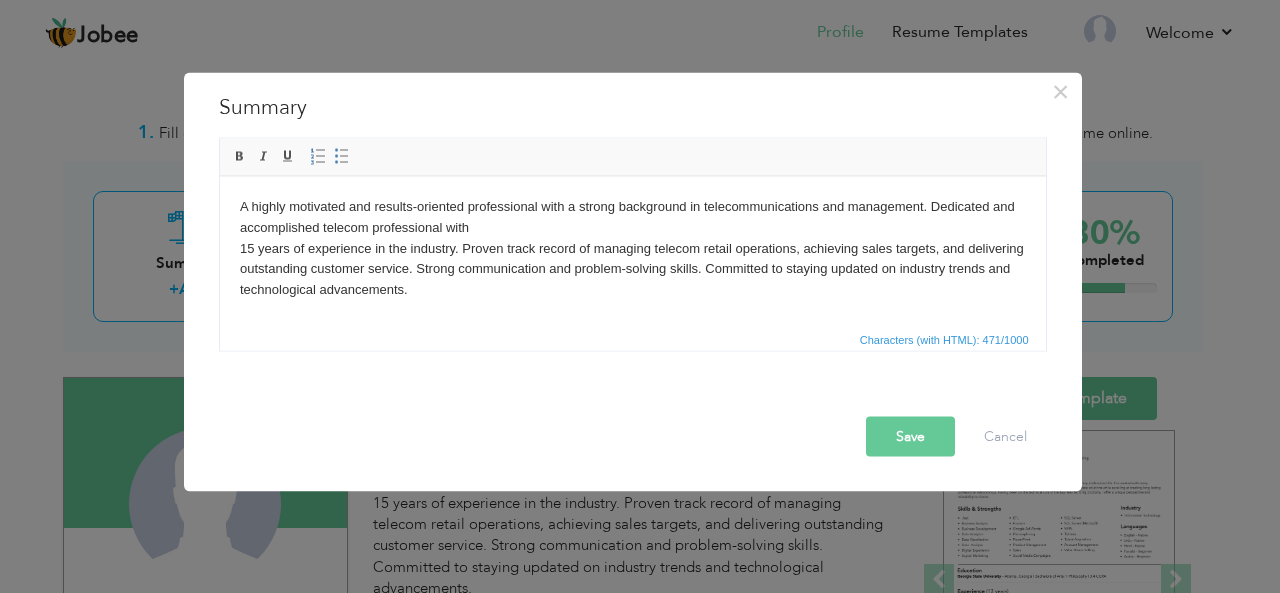 click on "A highly motivated and results-oriented professional with a strong background in telecommunications and management. Dedicated and accomplished telecom professional with 15 years of experience in the industry. Proven track record of managing telecom retail operations, achieving sales targets, and delivering outstanding customer service. Strong communication and problem-solving skills. Committed to staying updated on industry trends and technological advancements." at bounding box center (632, 248) 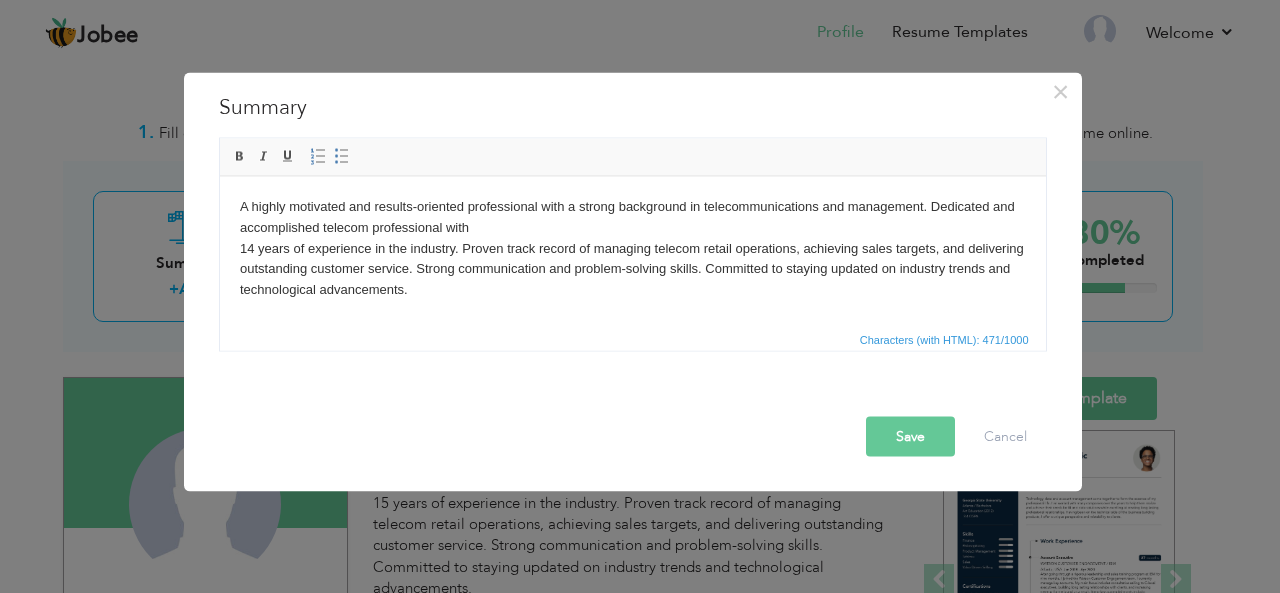 click on "Save" at bounding box center (910, 436) 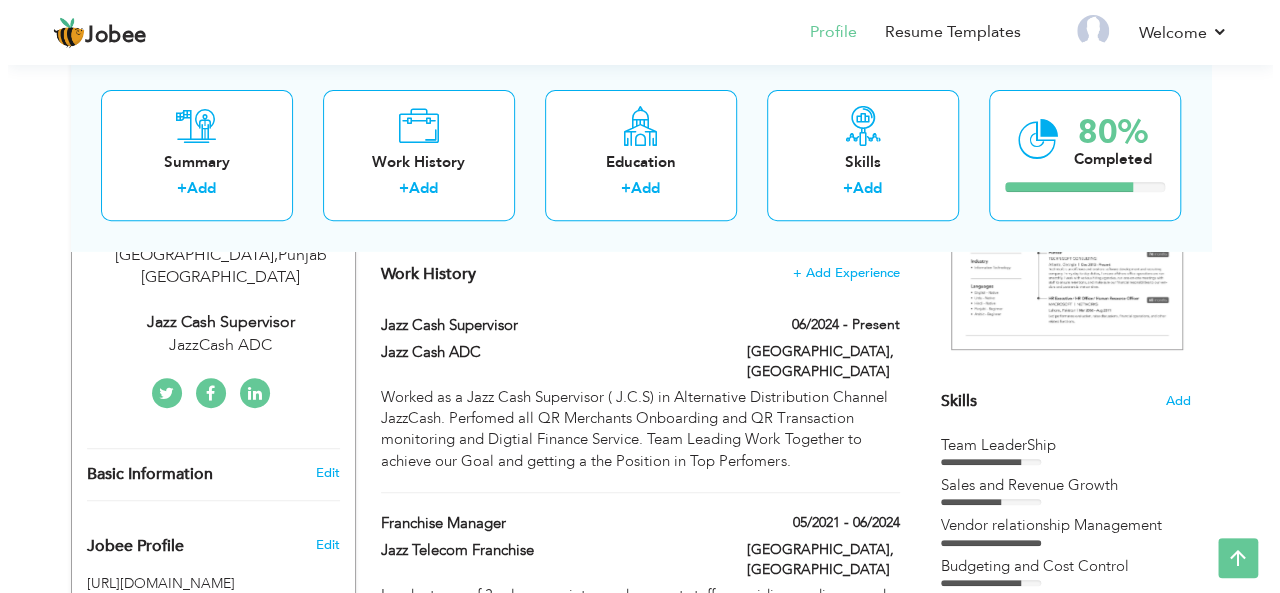 scroll, scrollTop: 437, scrollLeft: 0, axis: vertical 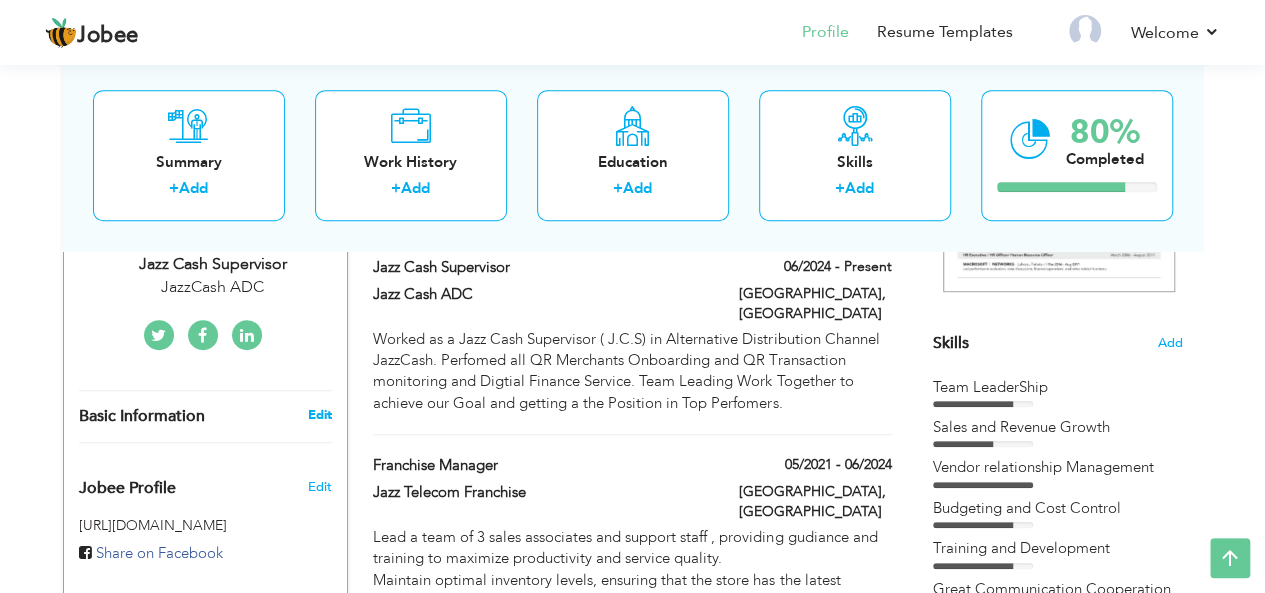 click on "Edit" at bounding box center [319, 415] 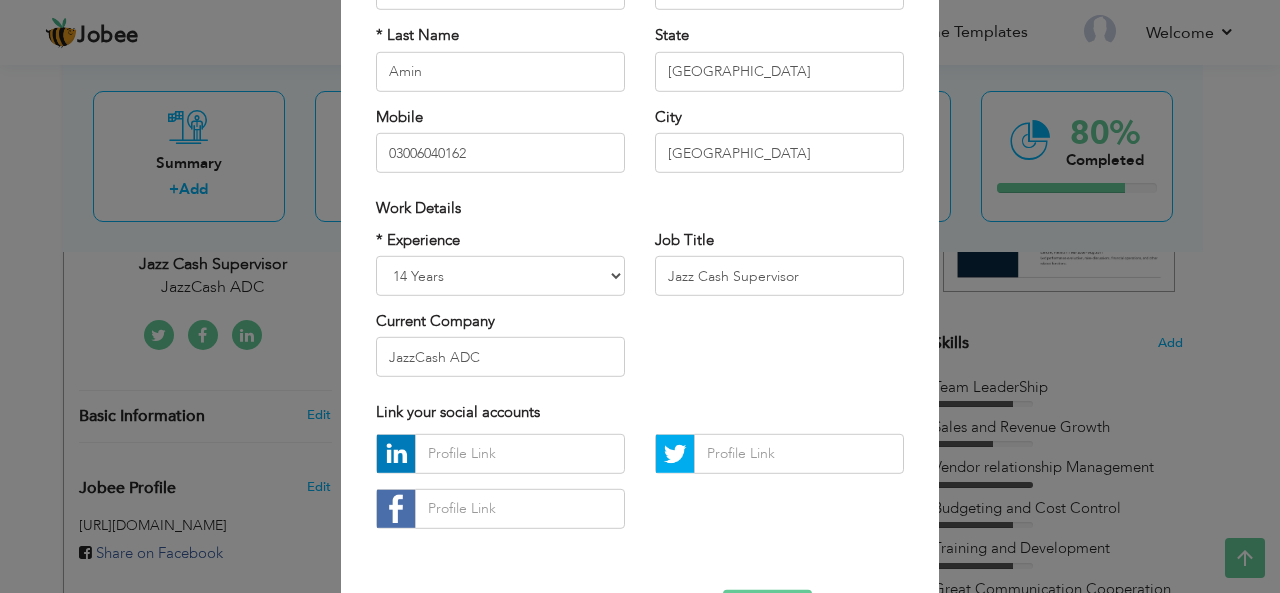 scroll, scrollTop: 236, scrollLeft: 0, axis: vertical 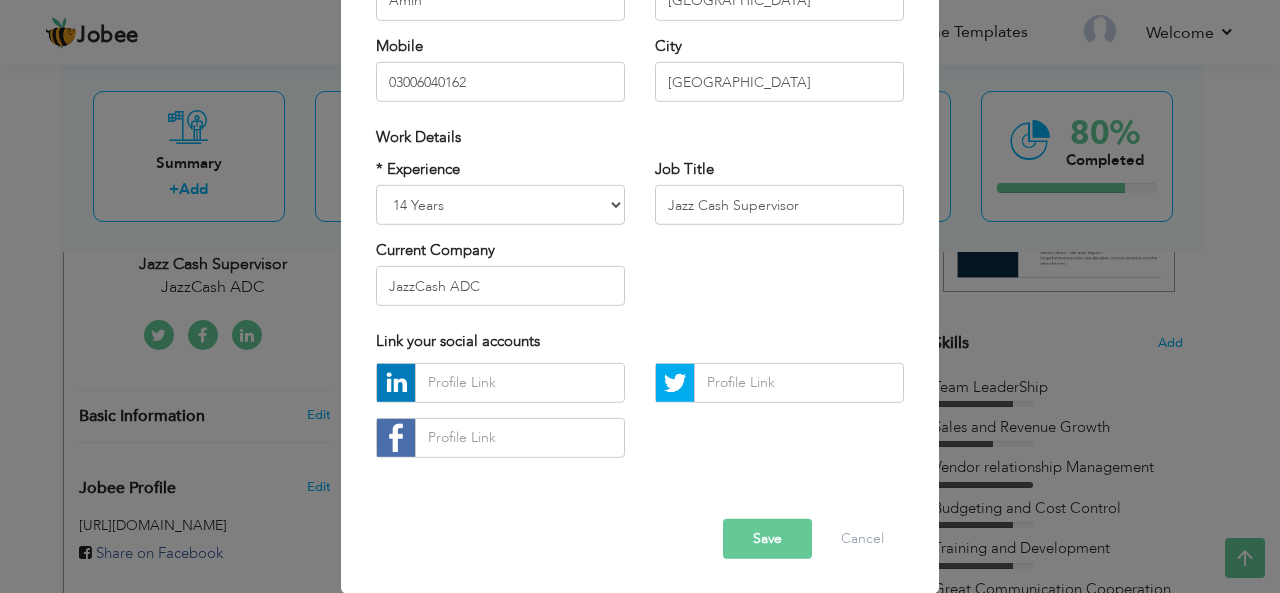 click on "Save" at bounding box center (767, 539) 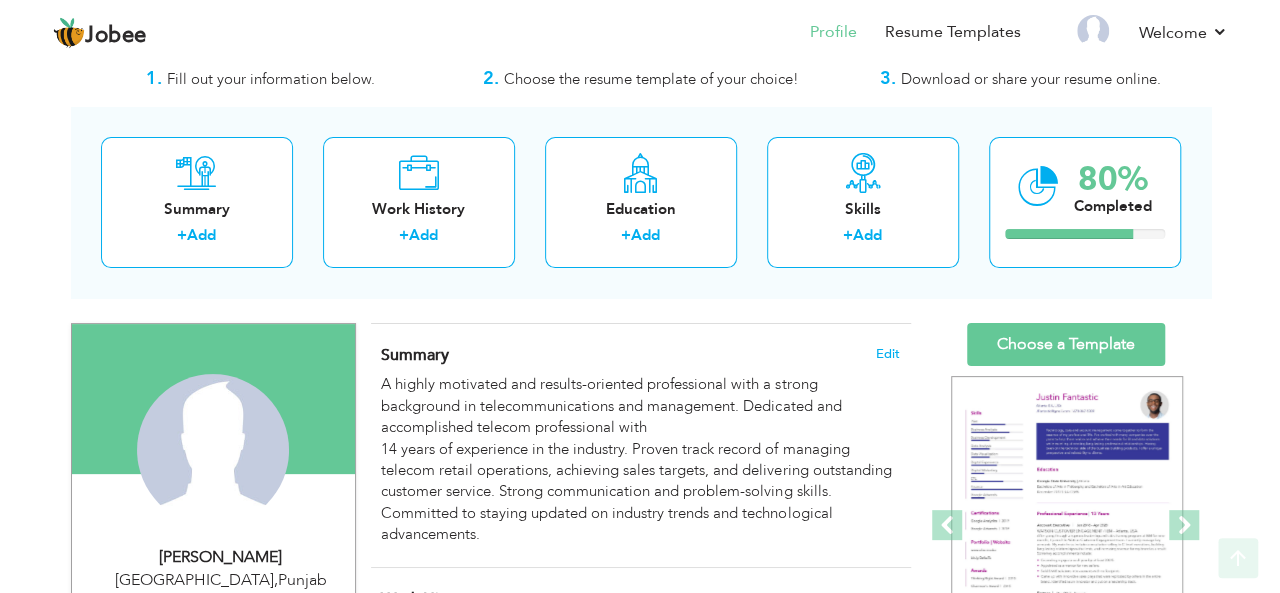 scroll, scrollTop: 51, scrollLeft: 0, axis: vertical 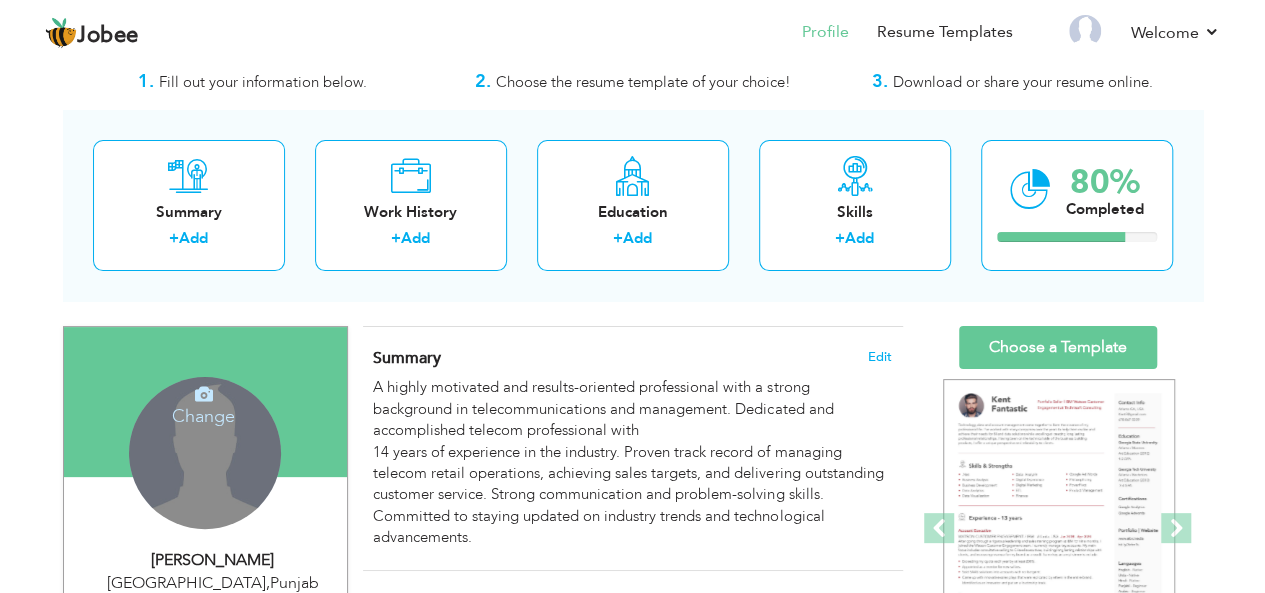 click on "Change
Remove" at bounding box center [205, 453] 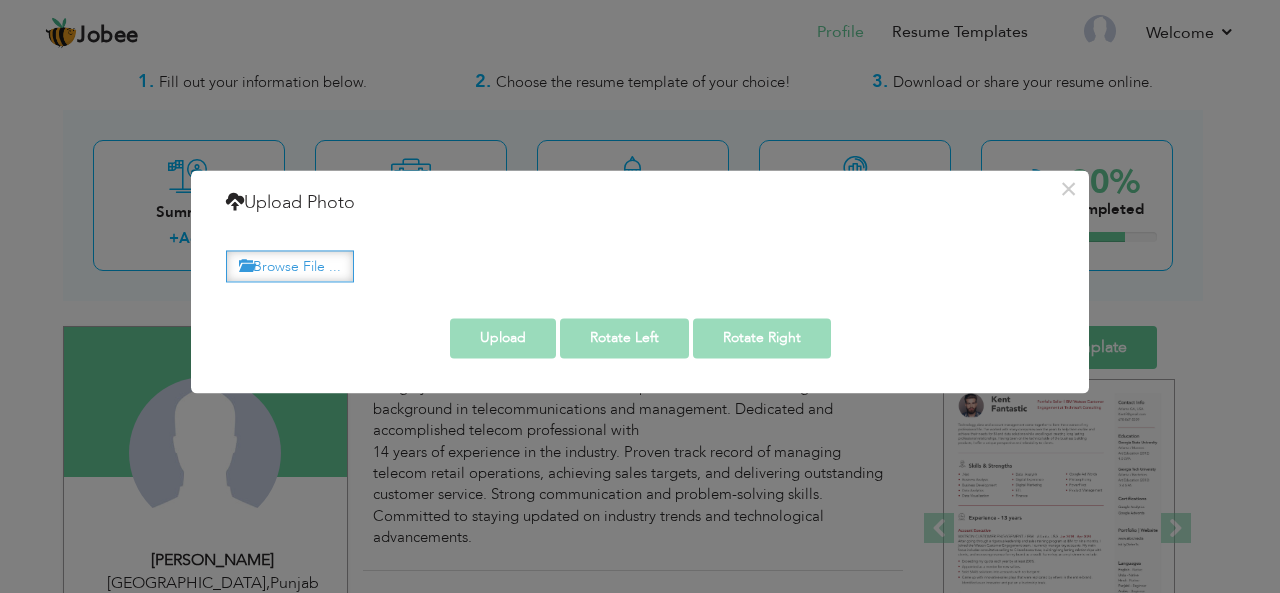 click on "Browse File ..." at bounding box center [290, 266] 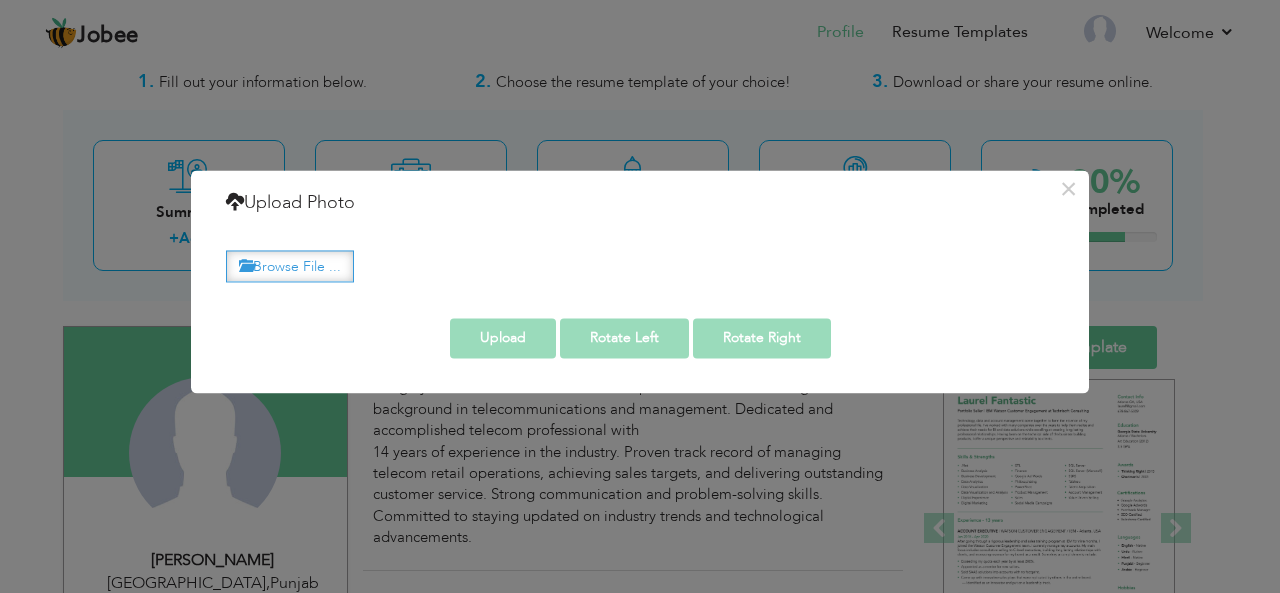 click on "Browse File ..." at bounding box center (290, 266) 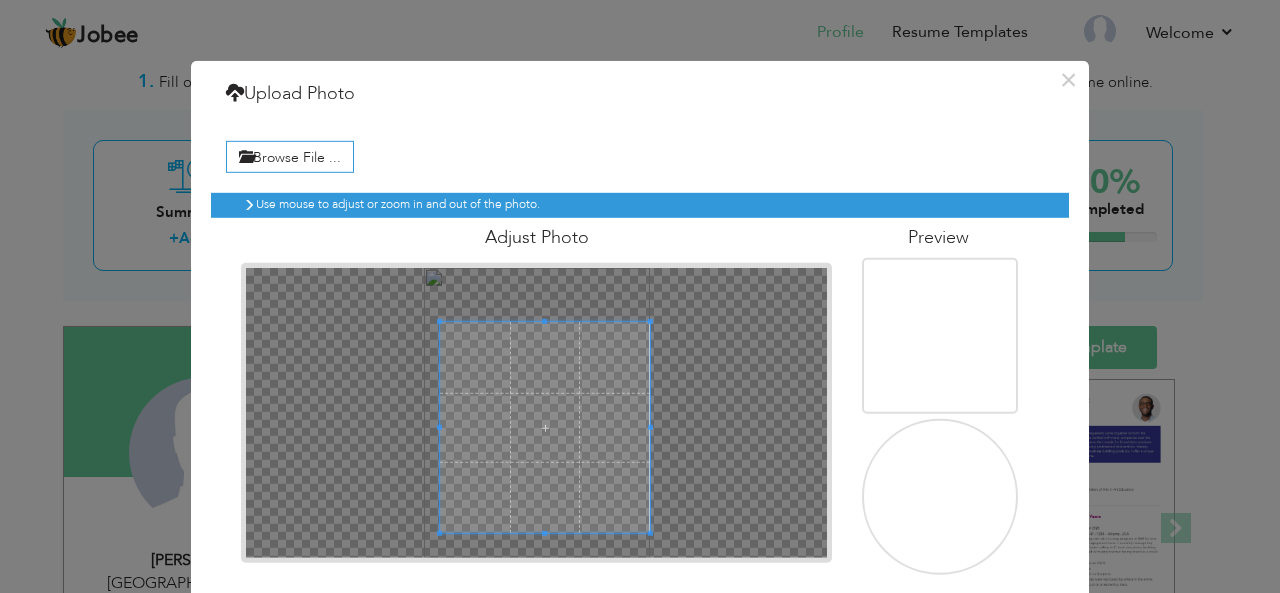 click on "Browse File ...
Preview" at bounding box center (640, 352) 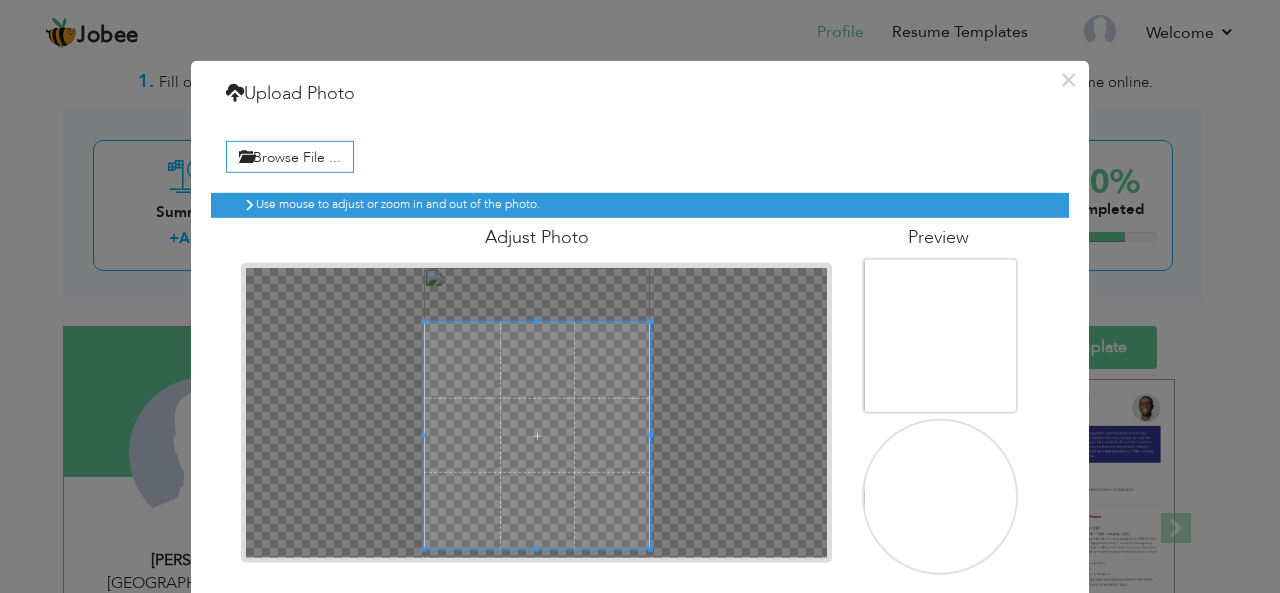 click on "Use mouse to adjust or zoom in and out of the photo.
Adjust Photo" at bounding box center (640, 375) 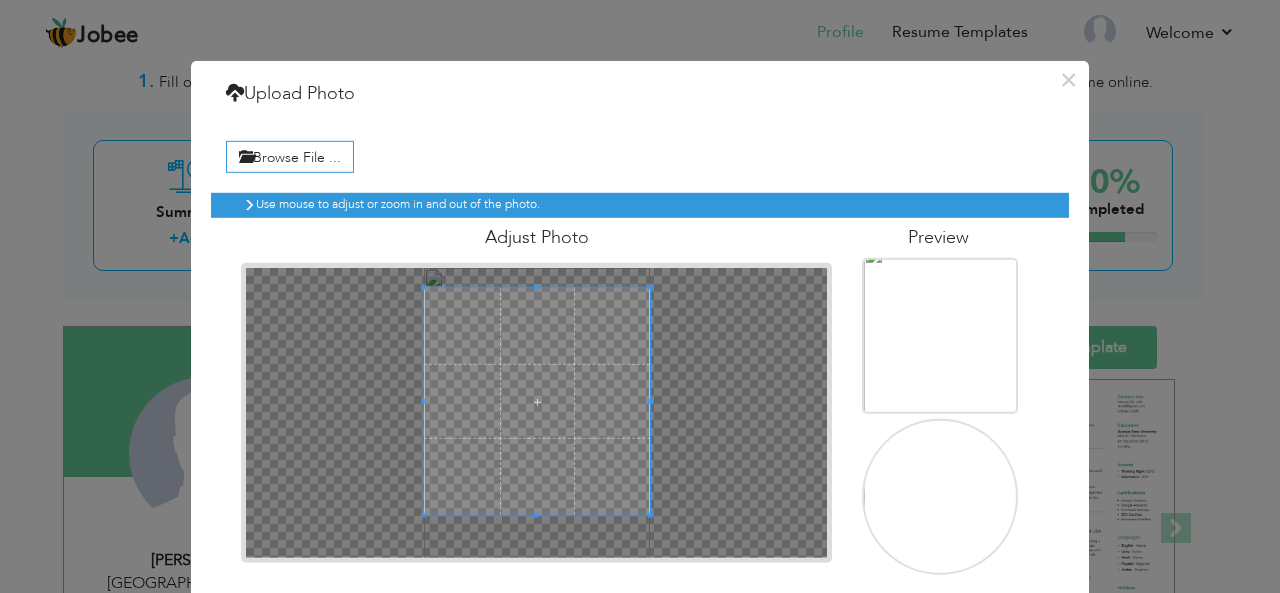 click at bounding box center (537, 401) 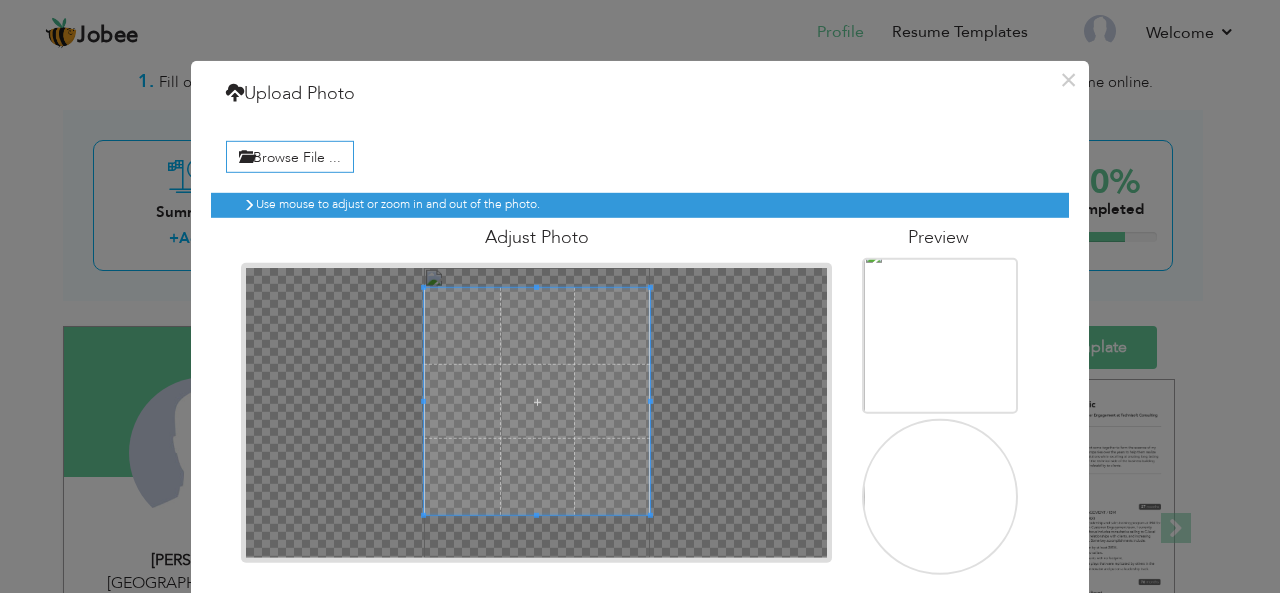 click at bounding box center [942, 506] 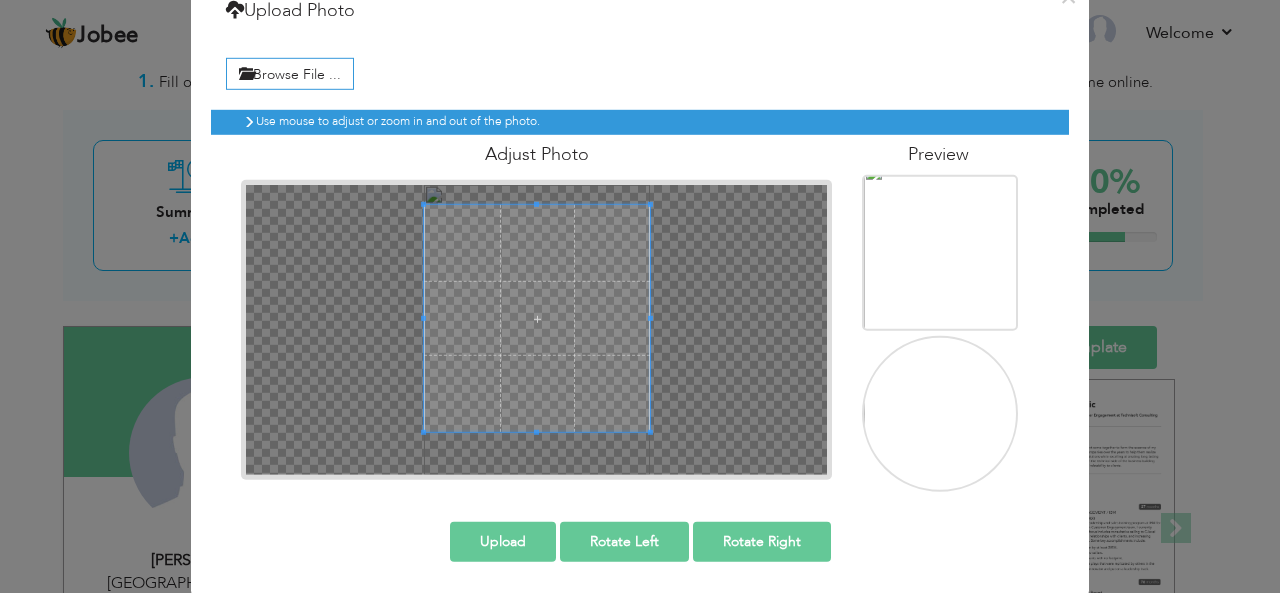 scroll, scrollTop: 85, scrollLeft: 0, axis: vertical 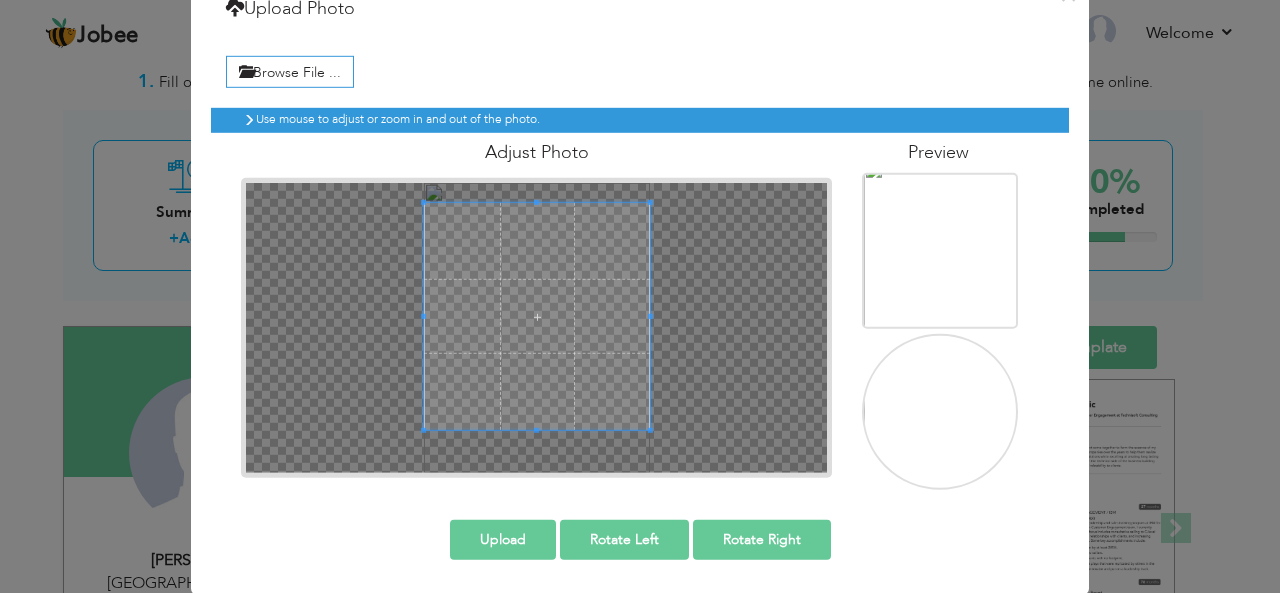 click on "Upload" at bounding box center (503, 539) 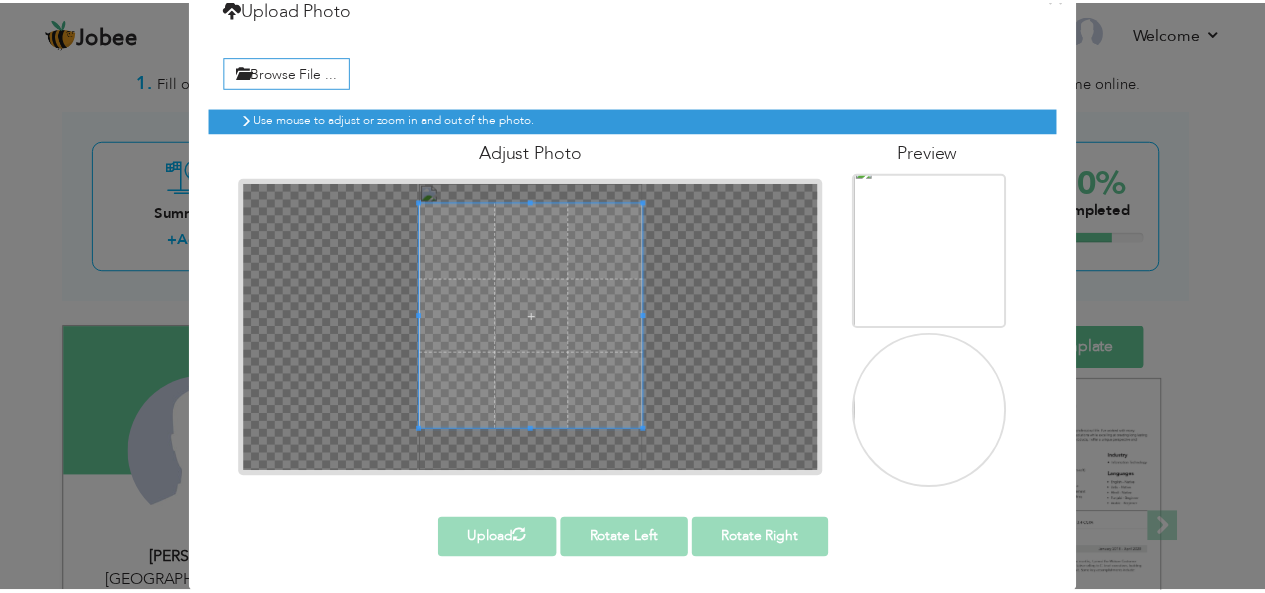 scroll, scrollTop: 0, scrollLeft: 0, axis: both 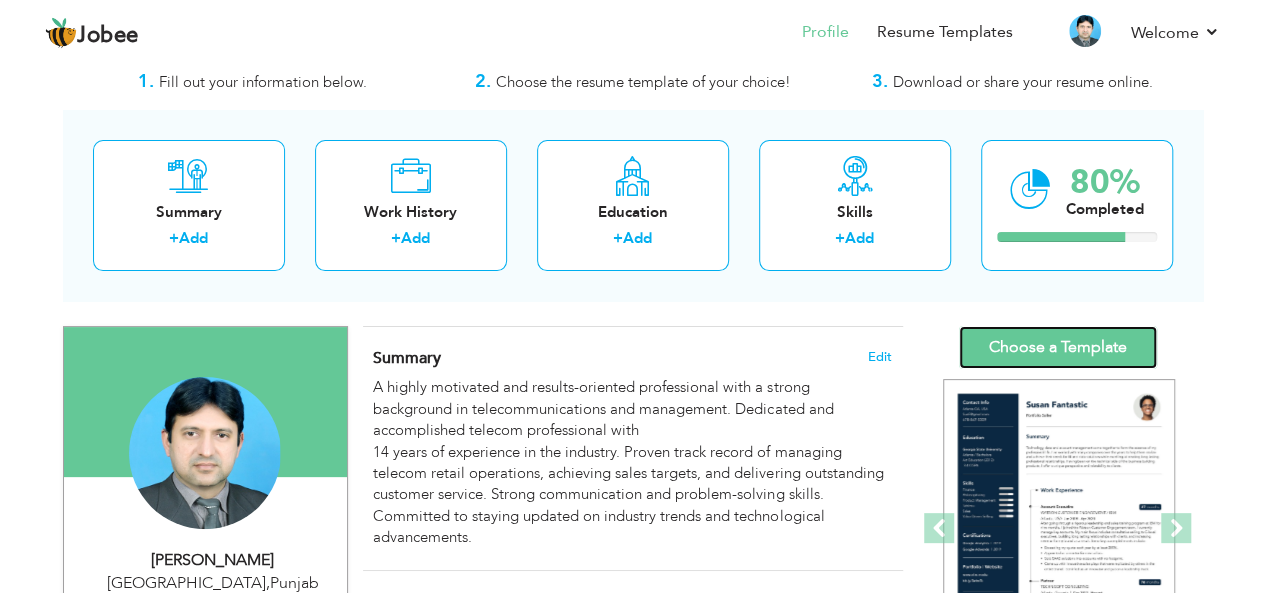 click on "Choose a Template" at bounding box center (1058, 347) 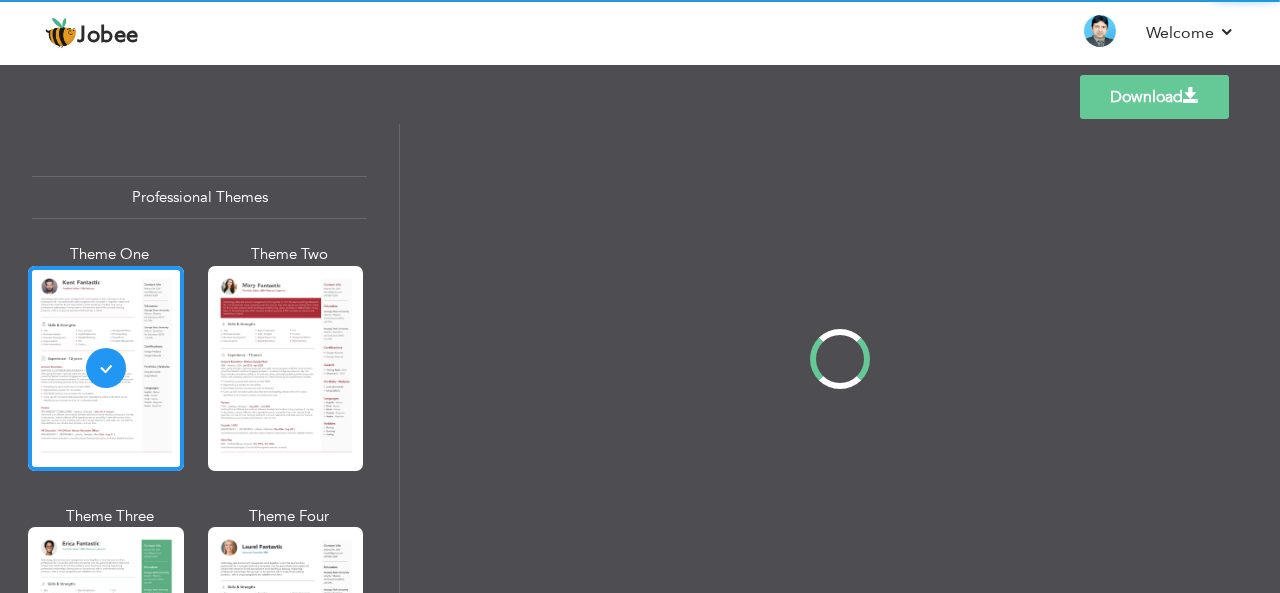 scroll, scrollTop: 0, scrollLeft: 0, axis: both 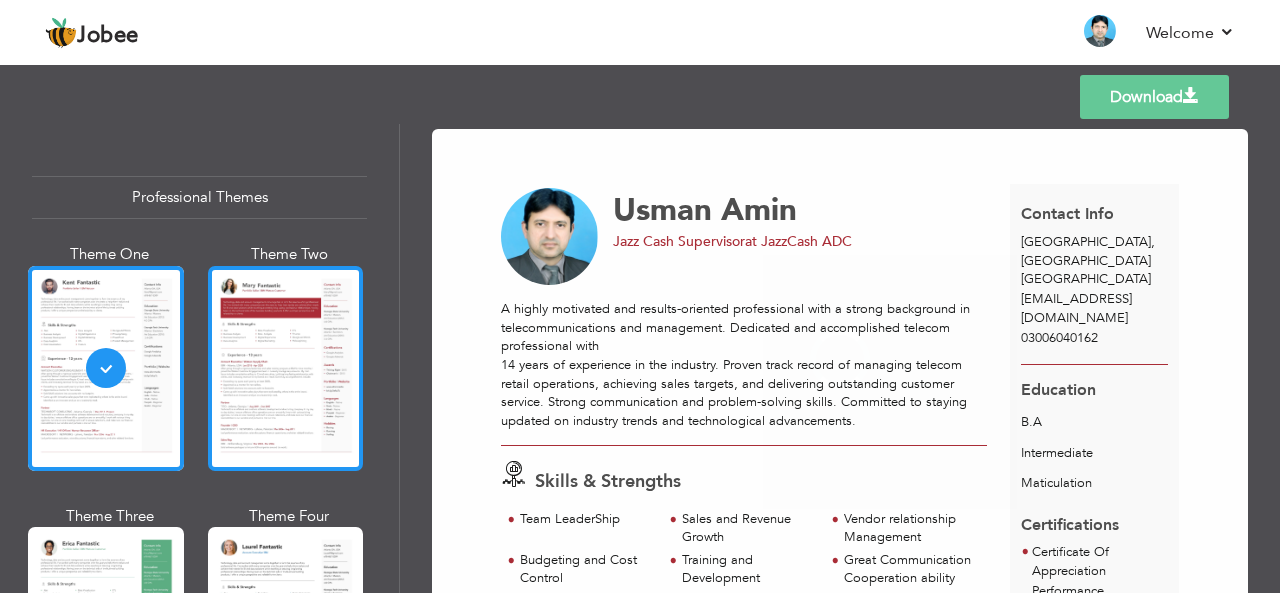 click at bounding box center [286, 368] 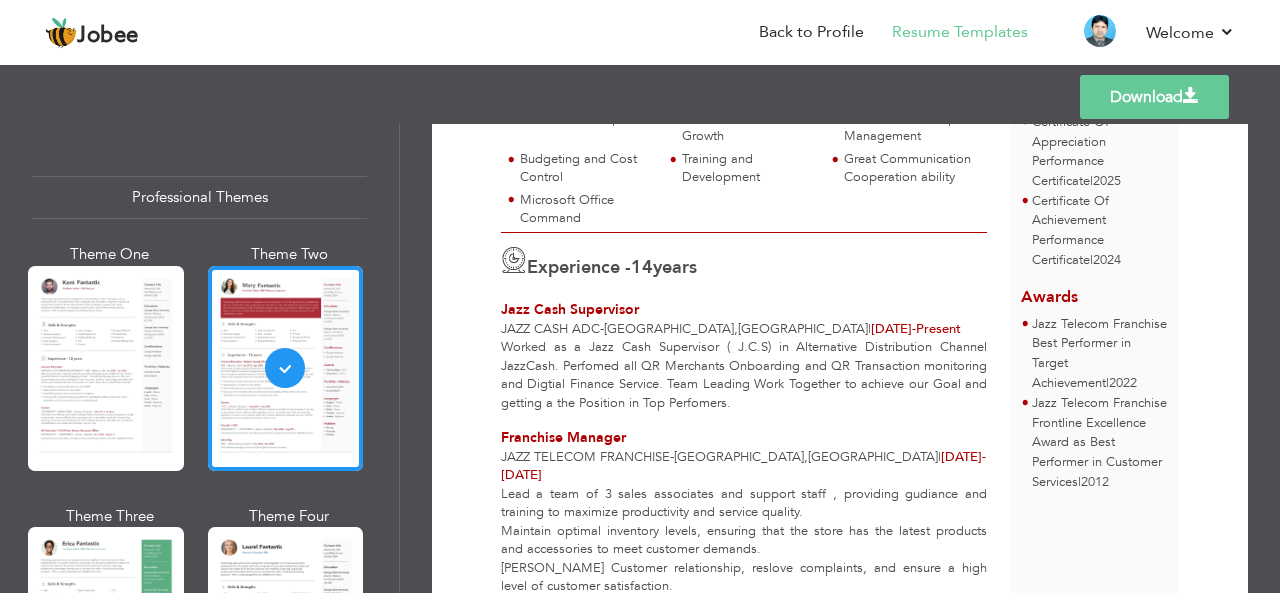scroll, scrollTop: 460, scrollLeft: 0, axis: vertical 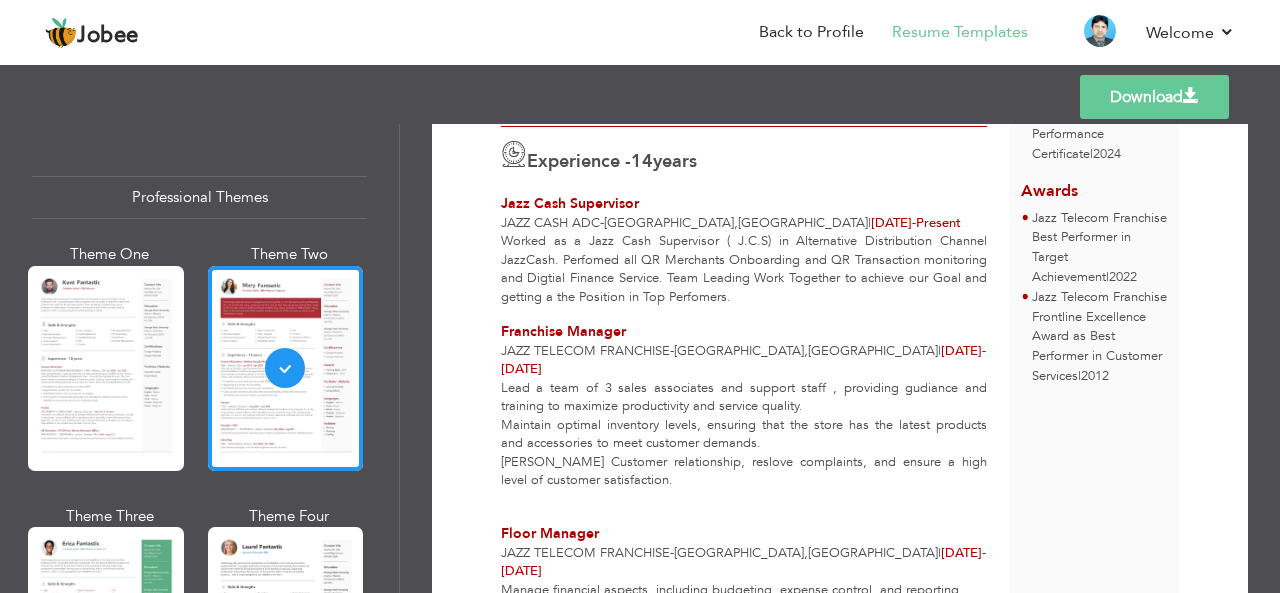 drag, startPoint x: 1271, startPoint y: 422, endPoint x: 1279, endPoint y: 514, distance: 92.34717 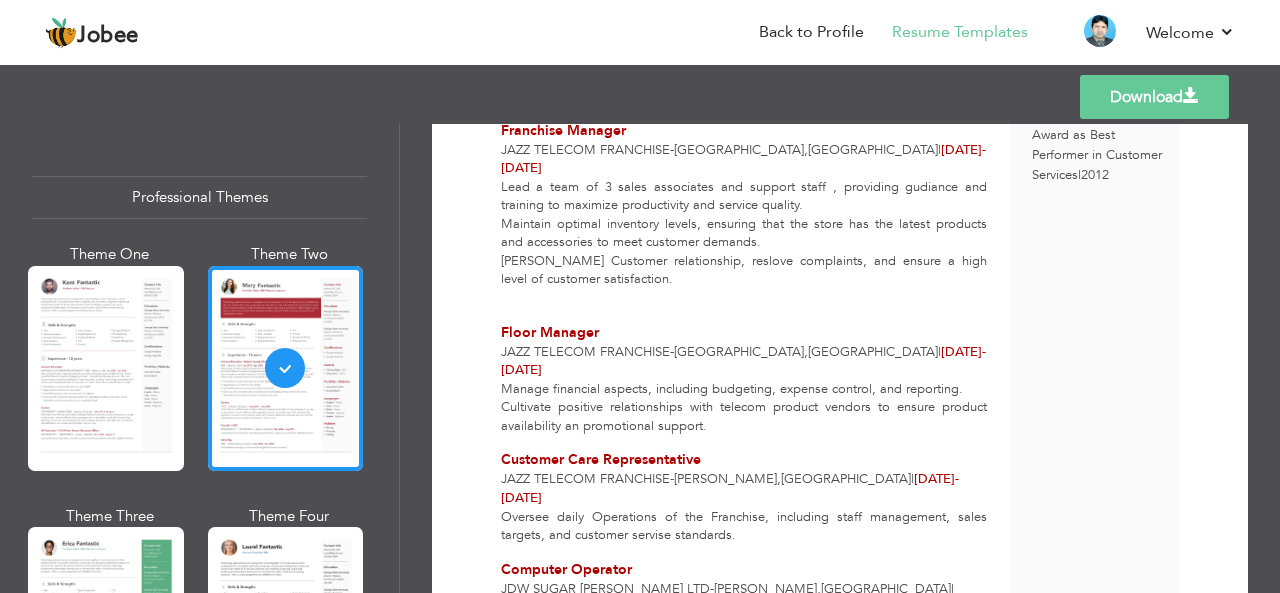 scroll, scrollTop: 728, scrollLeft: 0, axis: vertical 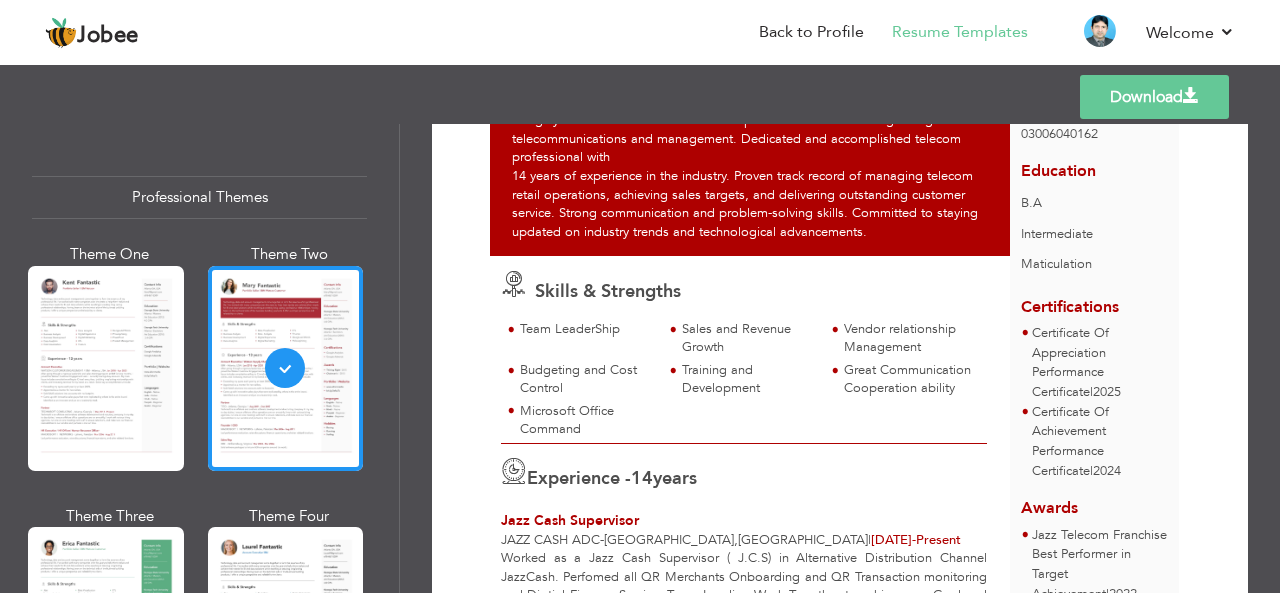 click on "Download" at bounding box center [1154, 97] 